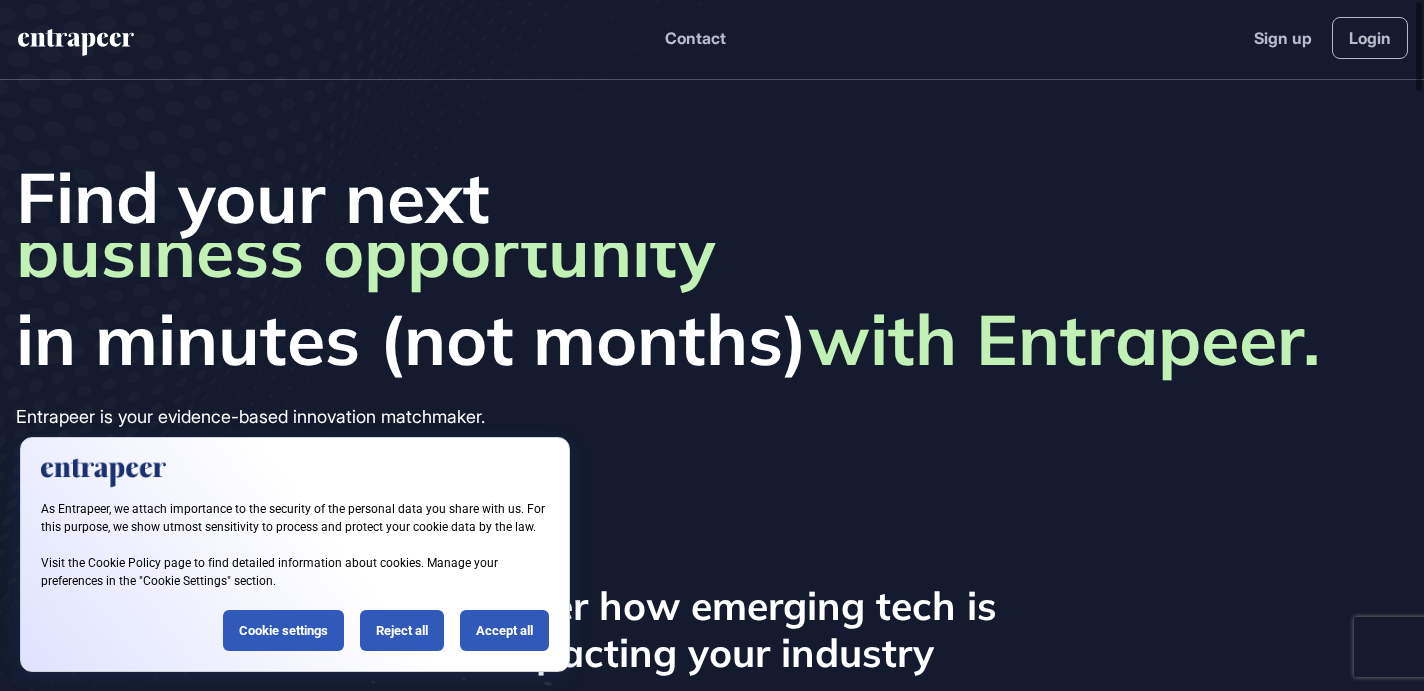 scroll, scrollTop: 0, scrollLeft: 0, axis: both 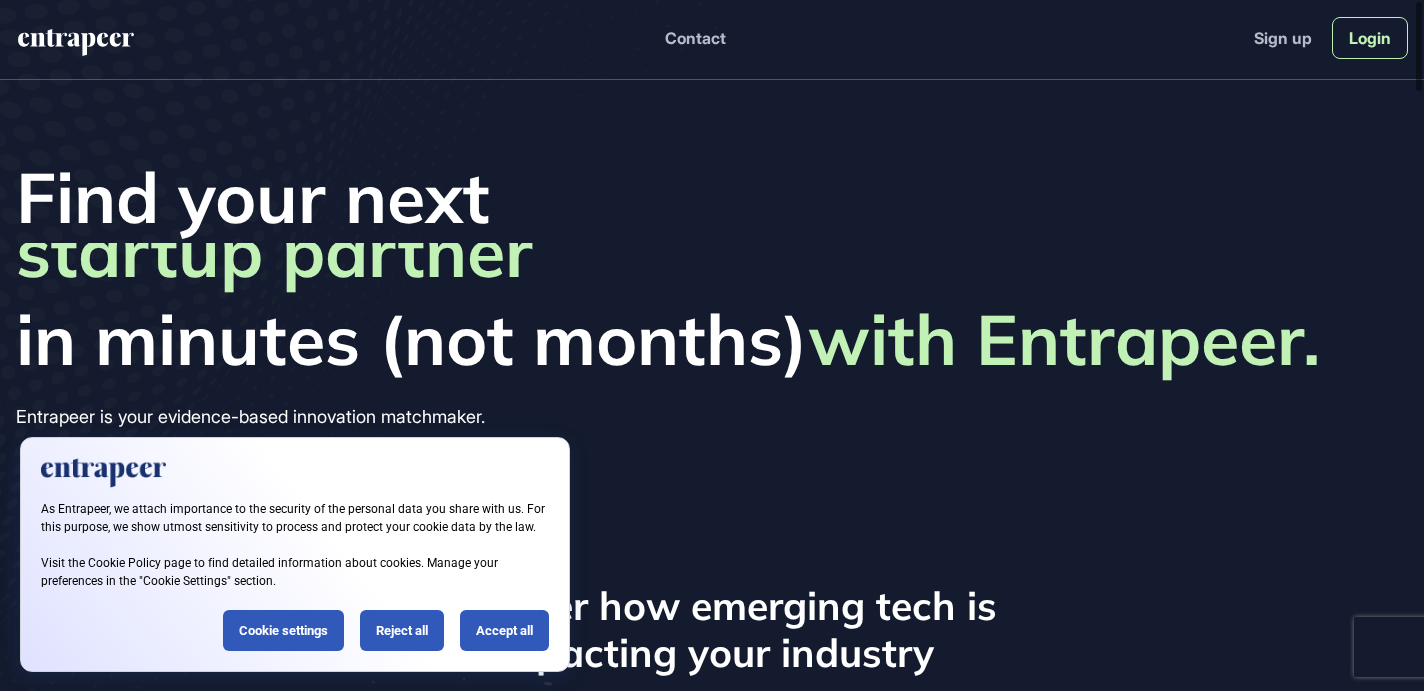 click on "Login" 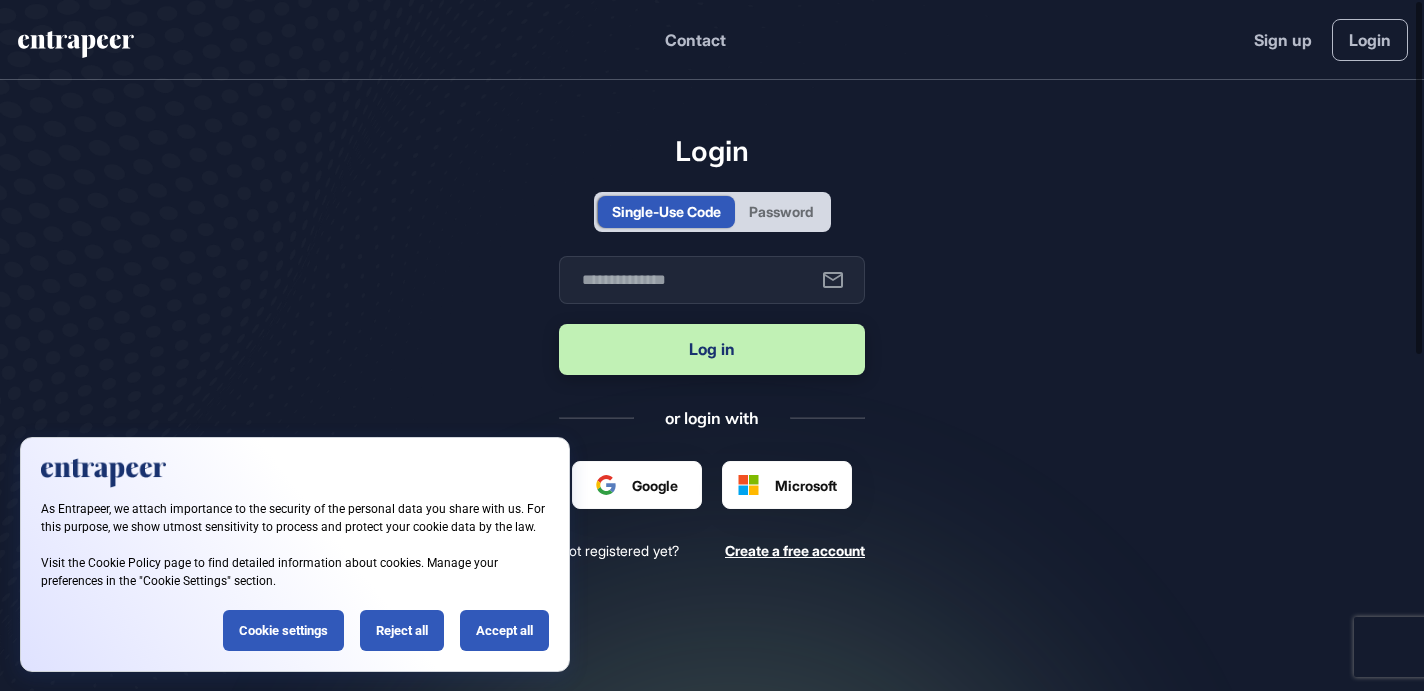 click on "Password" at bounding box center (781, 211) 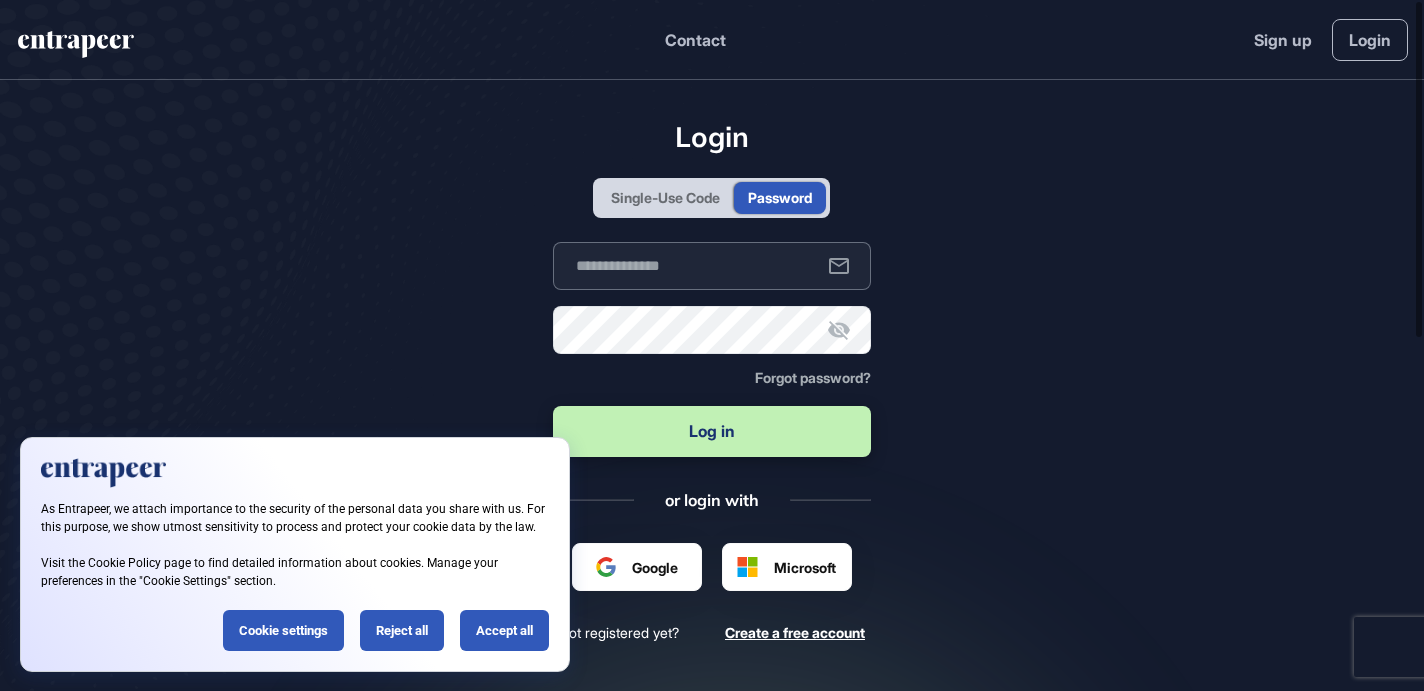 type on "**********" 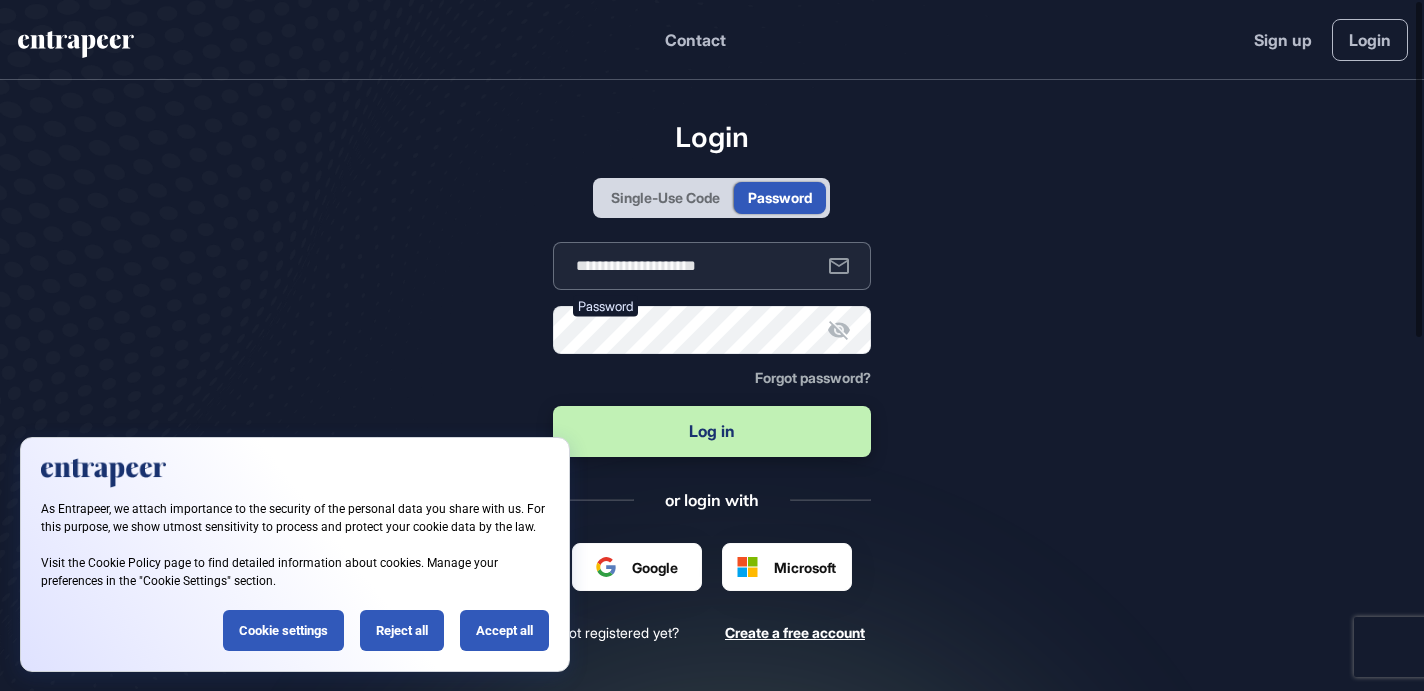 click on "**********" at bounding box center (712, 266) 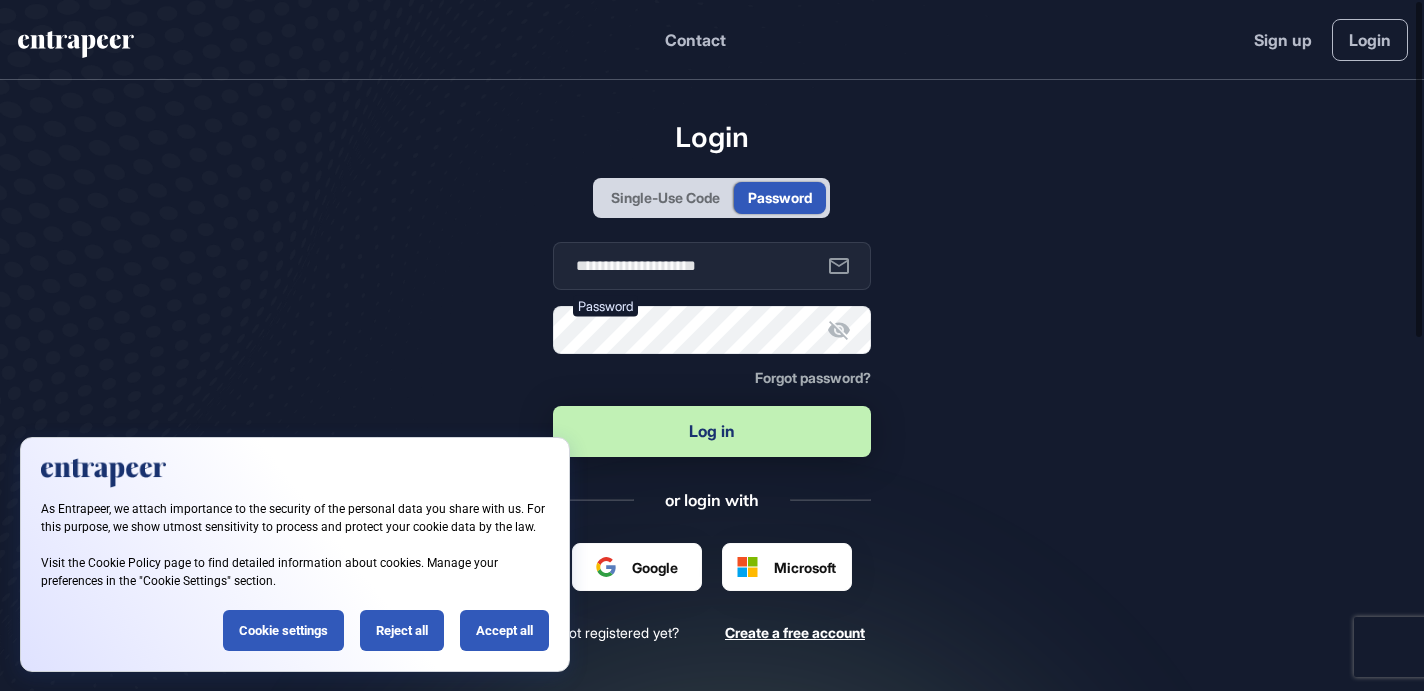 click on "Log in" at bounding box center (712, 431) 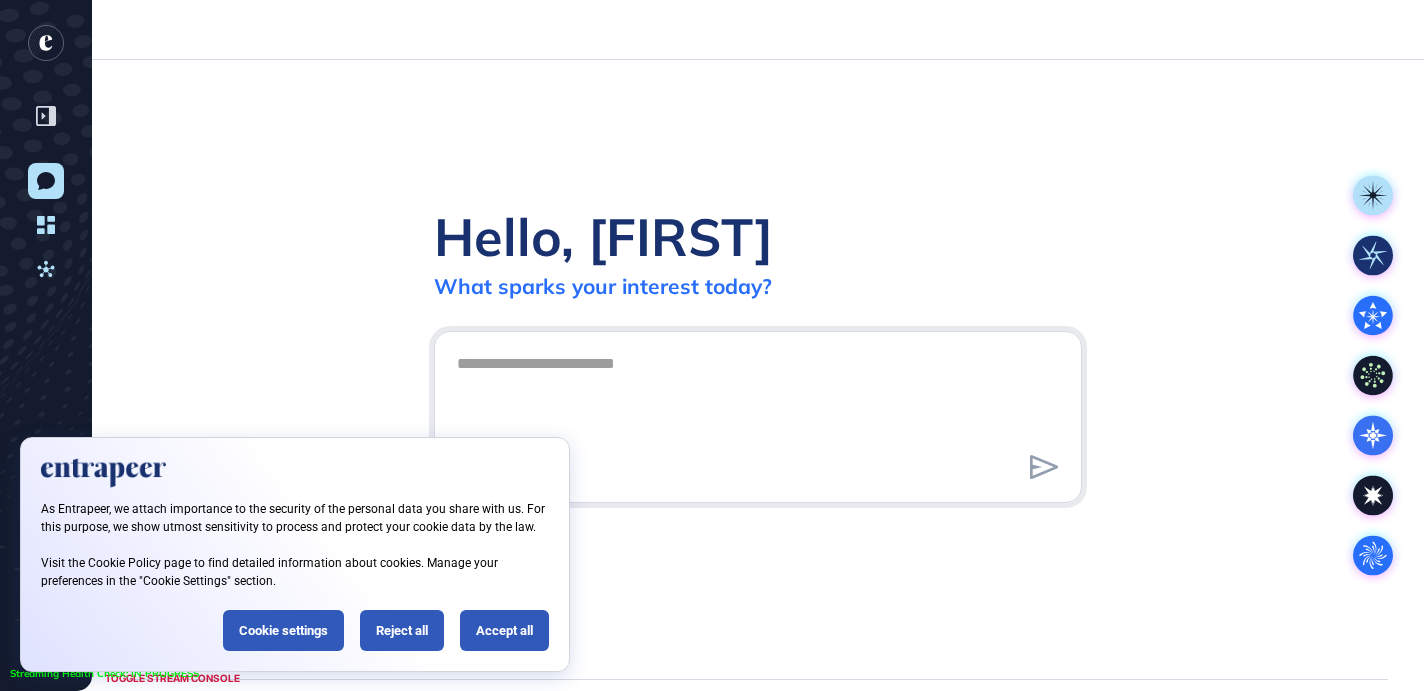 scroll, scrollTop: 691, scrollLeft: 1424, axis: both 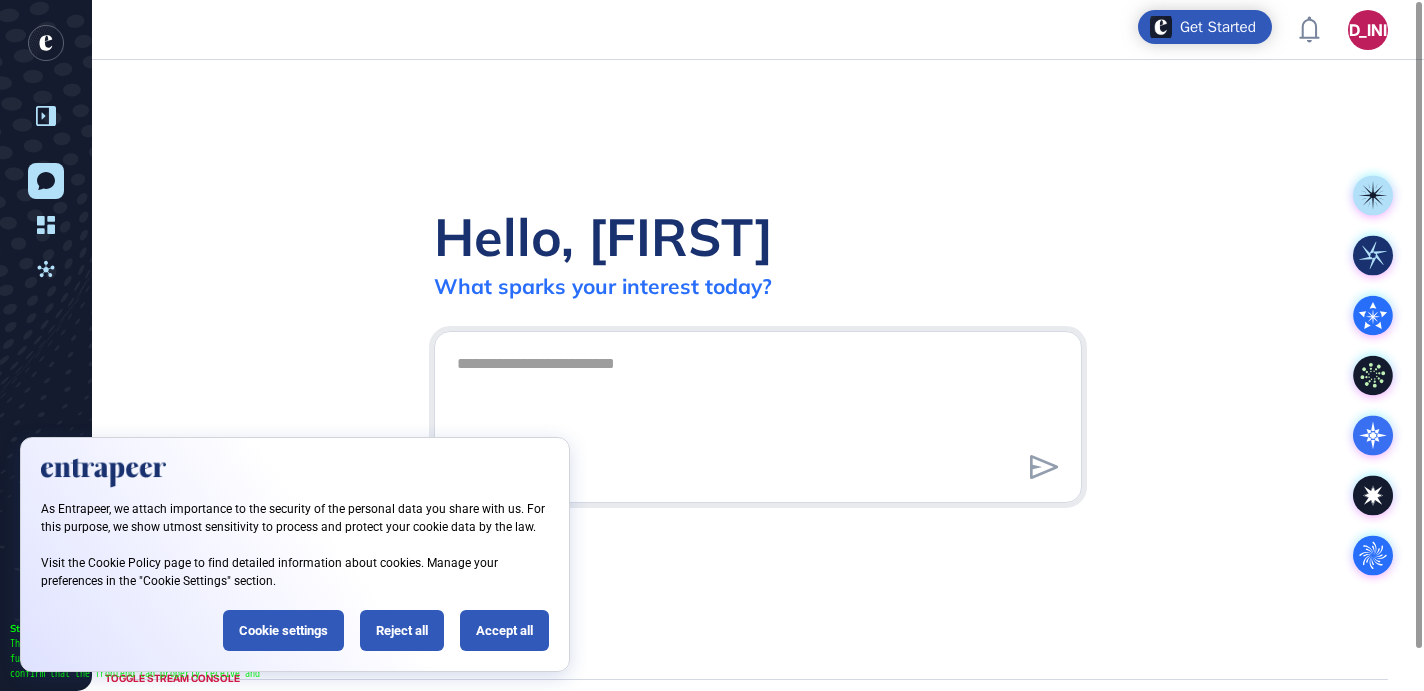 click 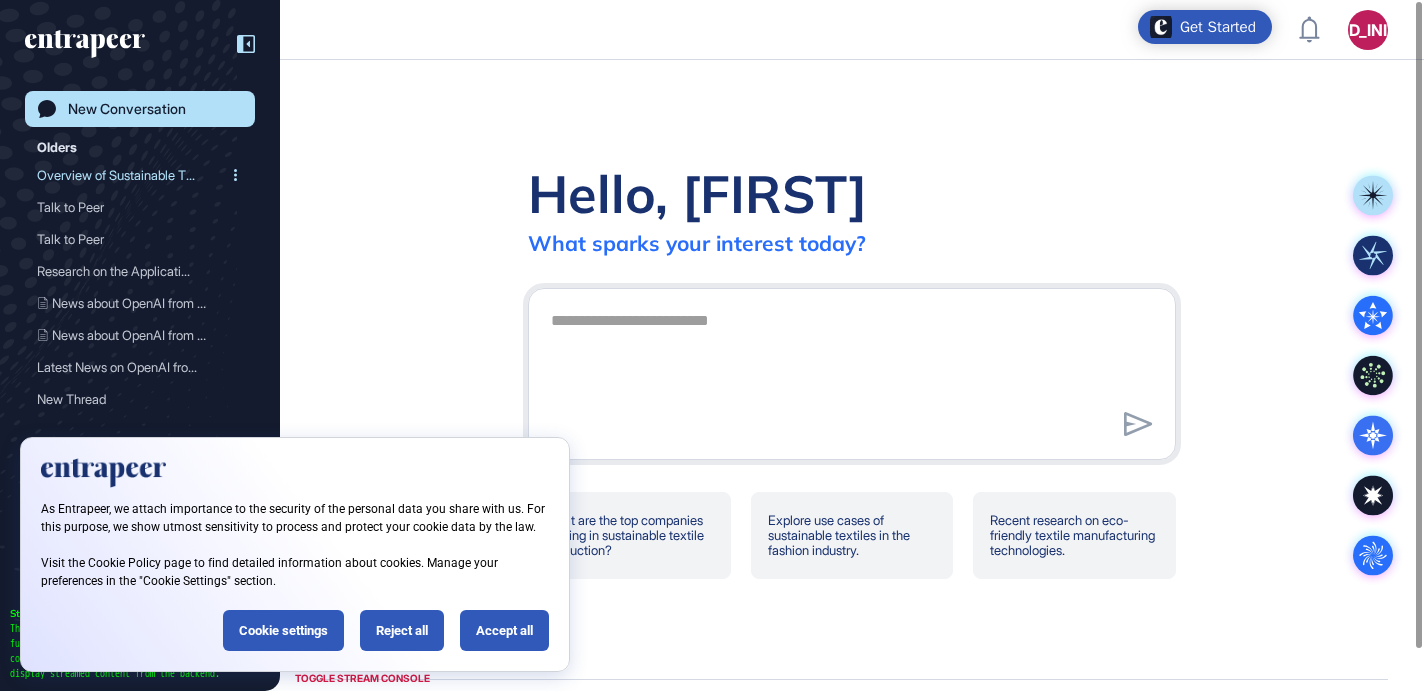 click on "Overview of Sustainable T..." at bounding box center [132, 175] 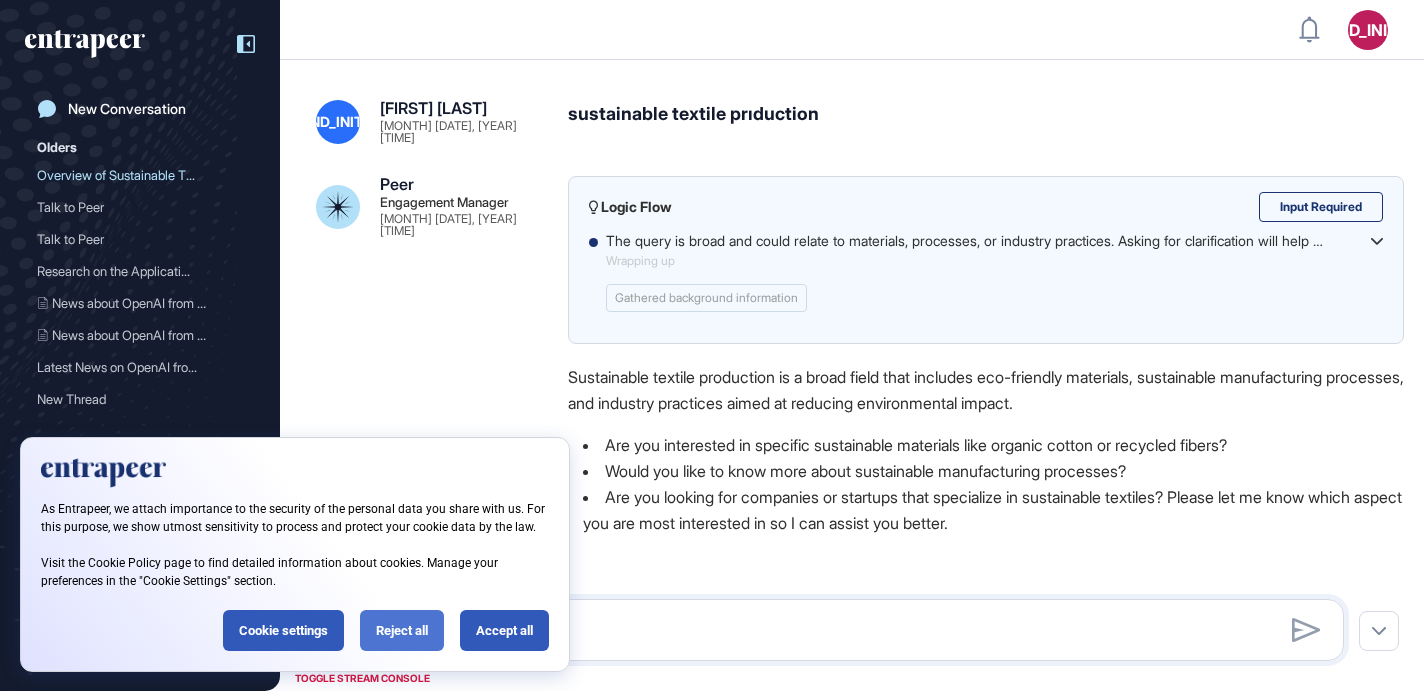 click on "Reject all" 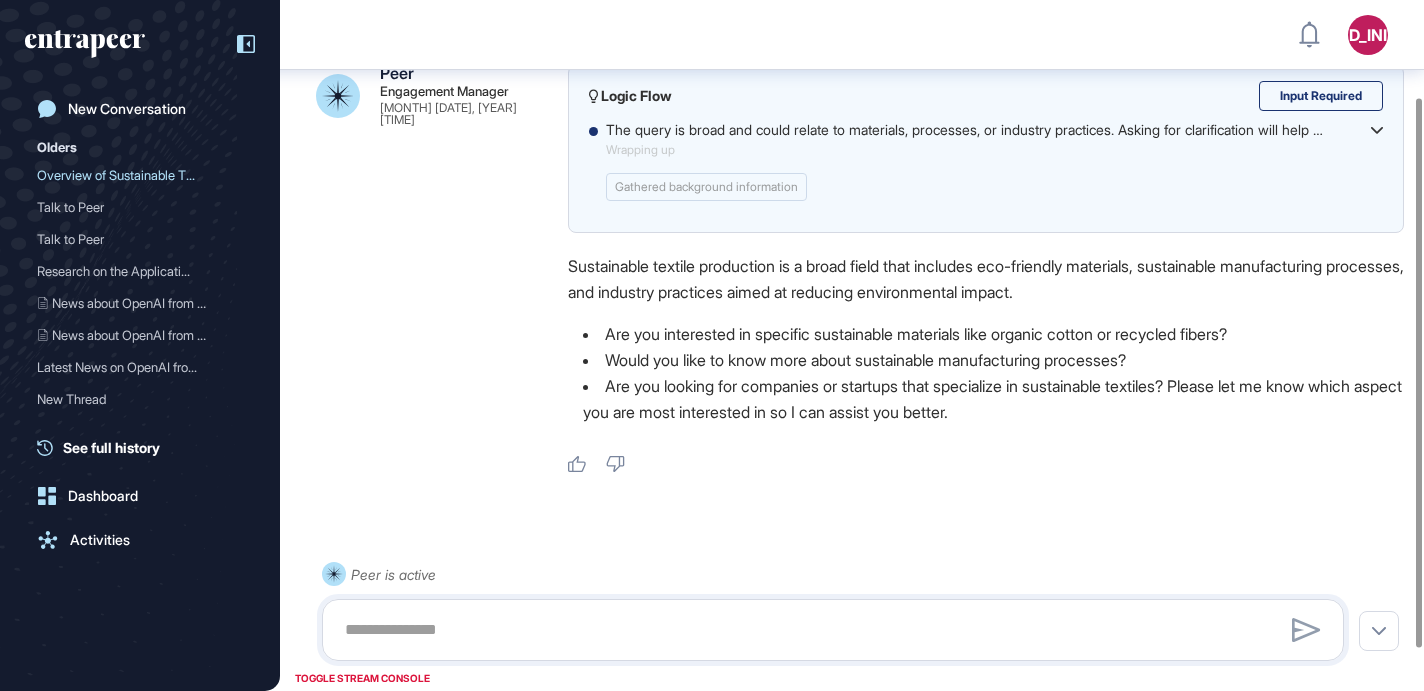 scroll, scrollTop: 121, scrollLeft: 0, axis: vertical 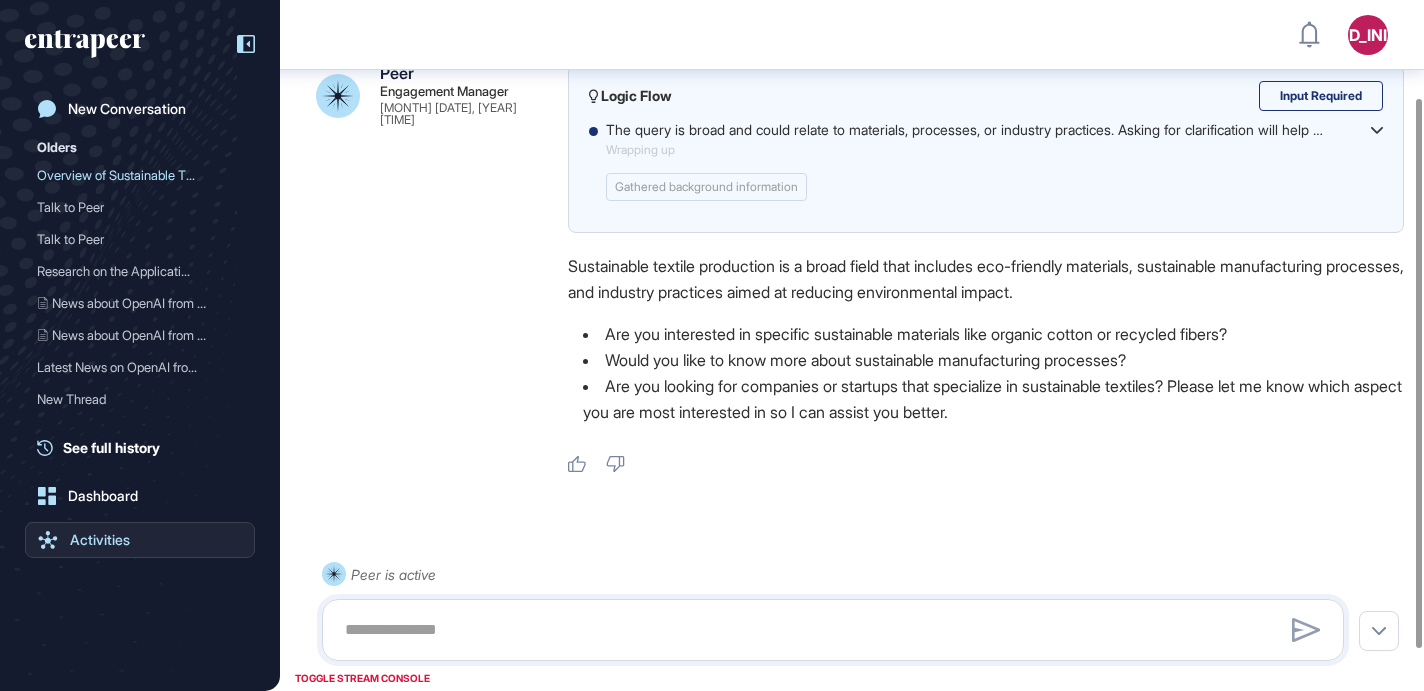 click on "Activities" 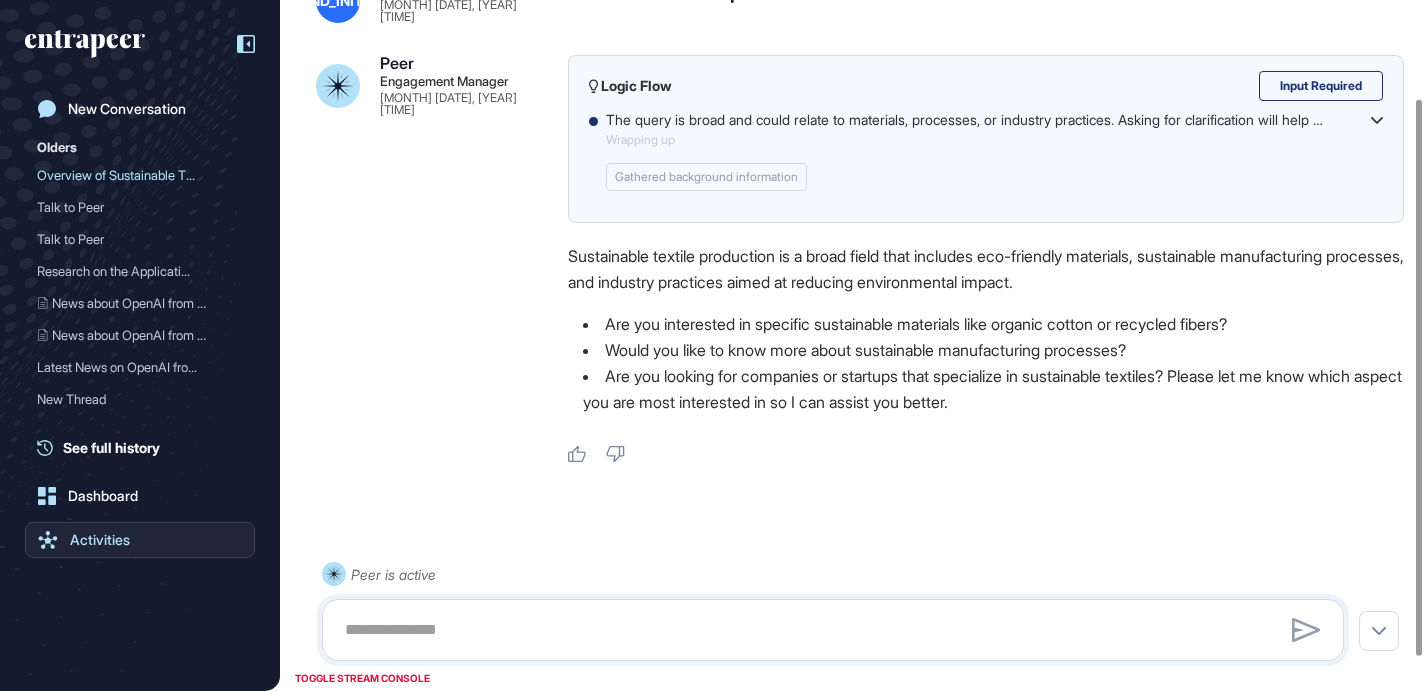 click on "Activities" 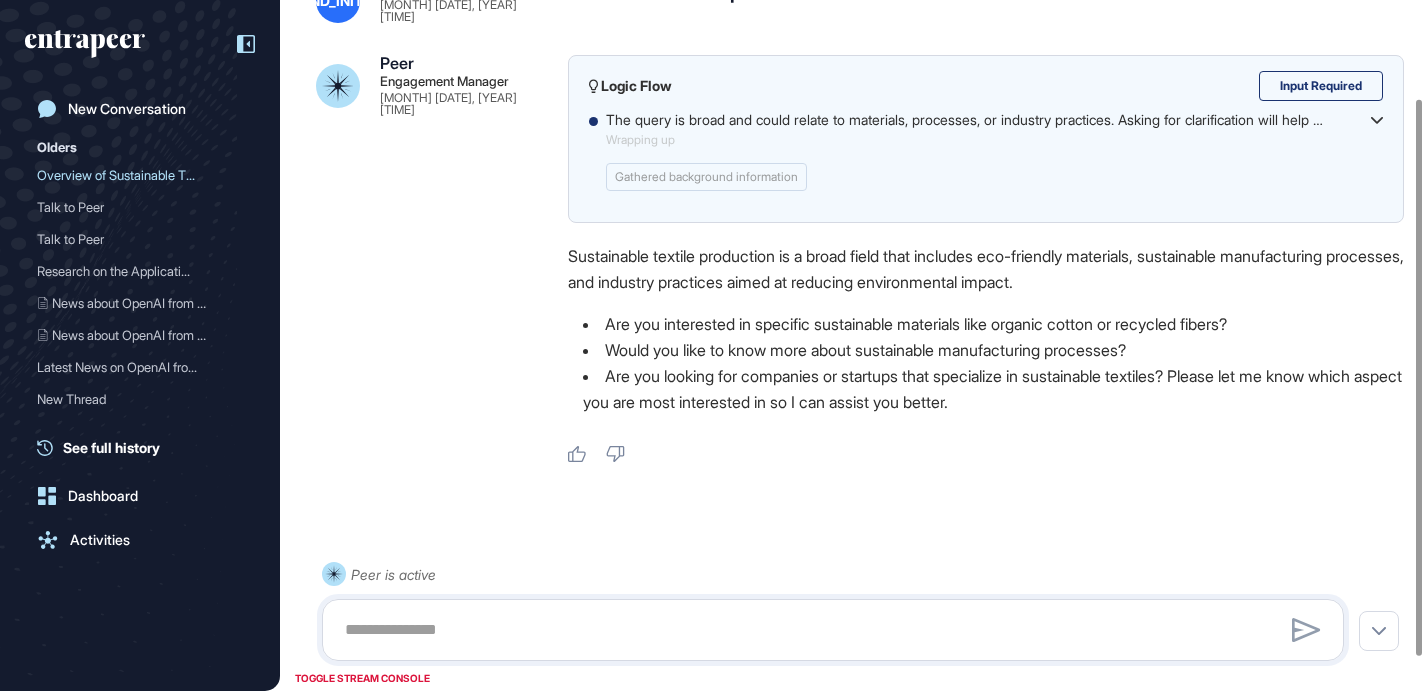 scroll, scrollTop: 0, scrollLeft: 0, axis: both 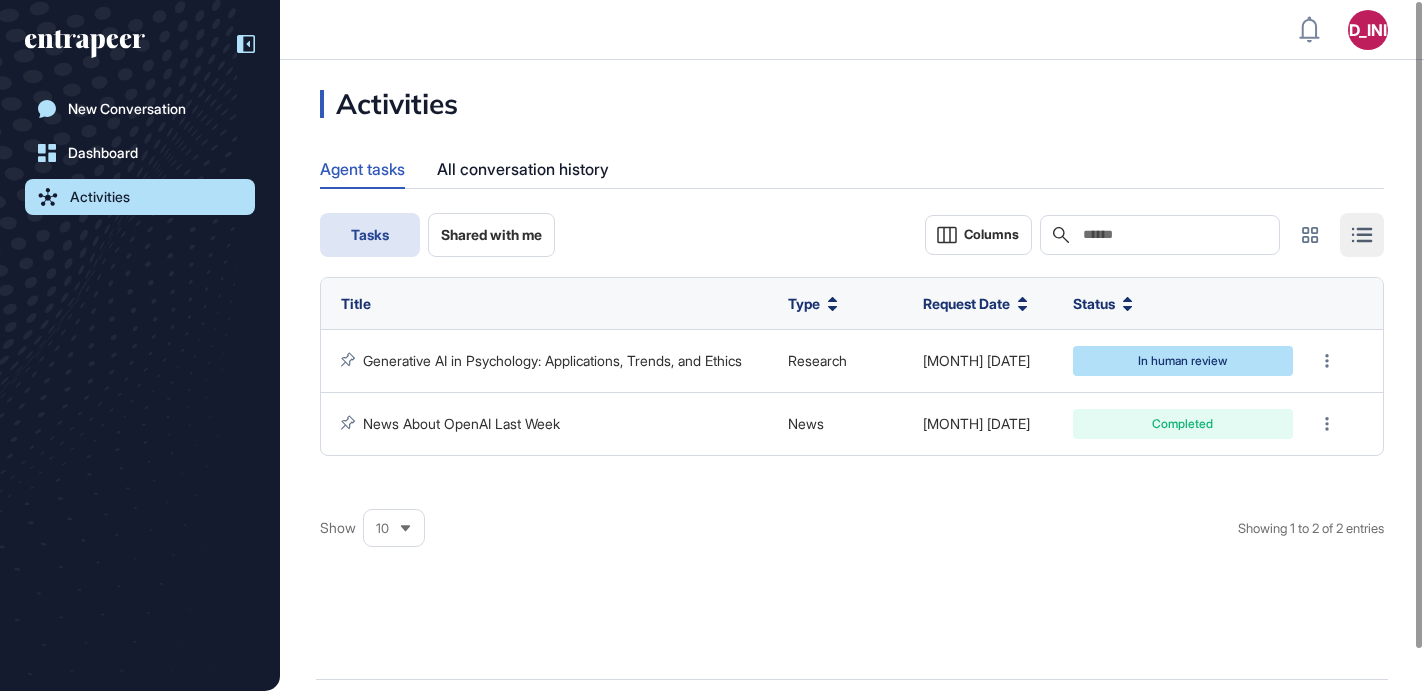 click on "Shared with me" at bounding box center [491, 235] 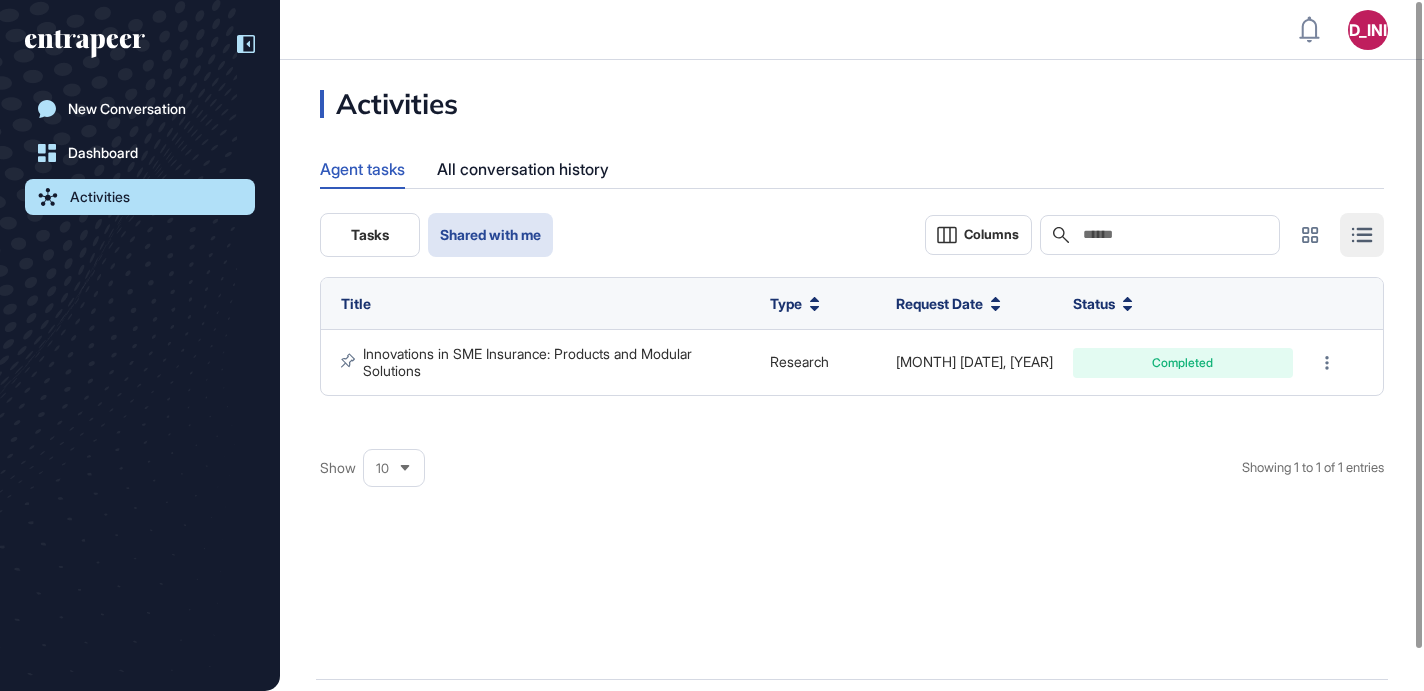 click on "Agent tasks All conversation history" at bounding box center (852, 169) 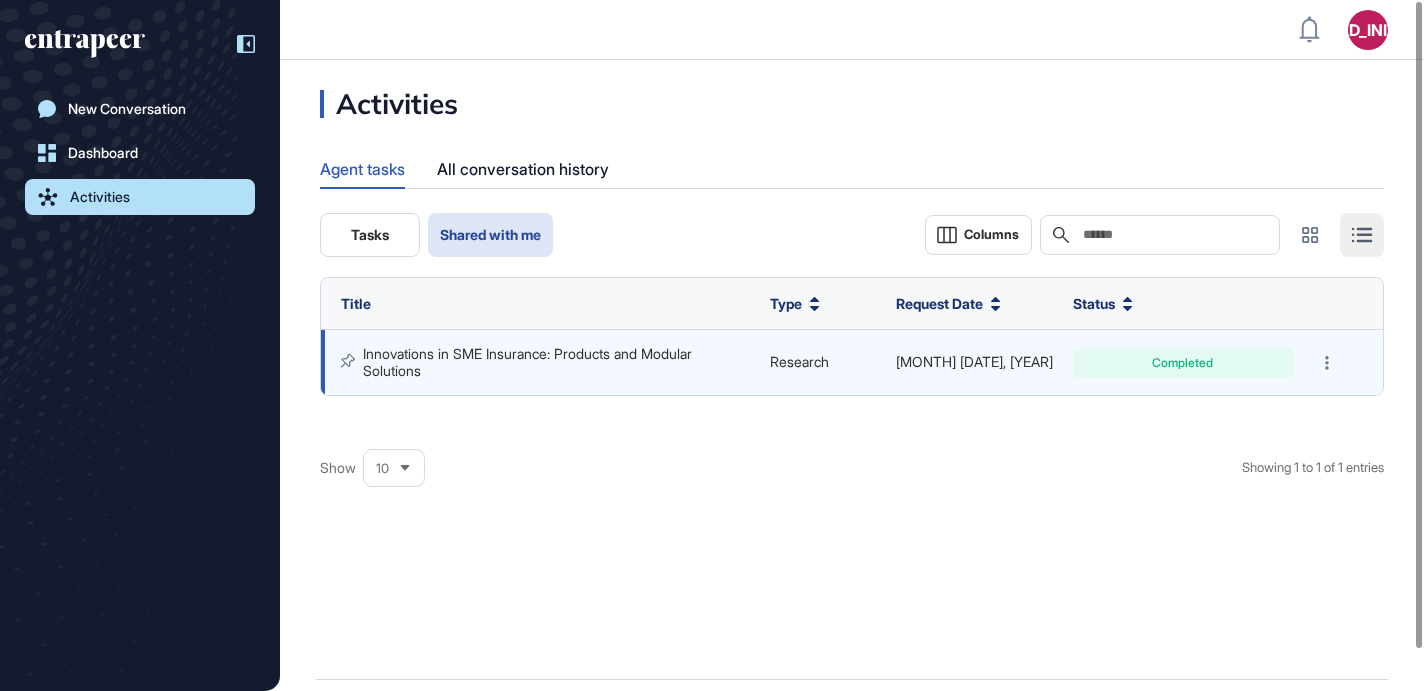 click on "Innovations in SME Insurance: Products and Modular Solutions" at bounding box center (529, 361) 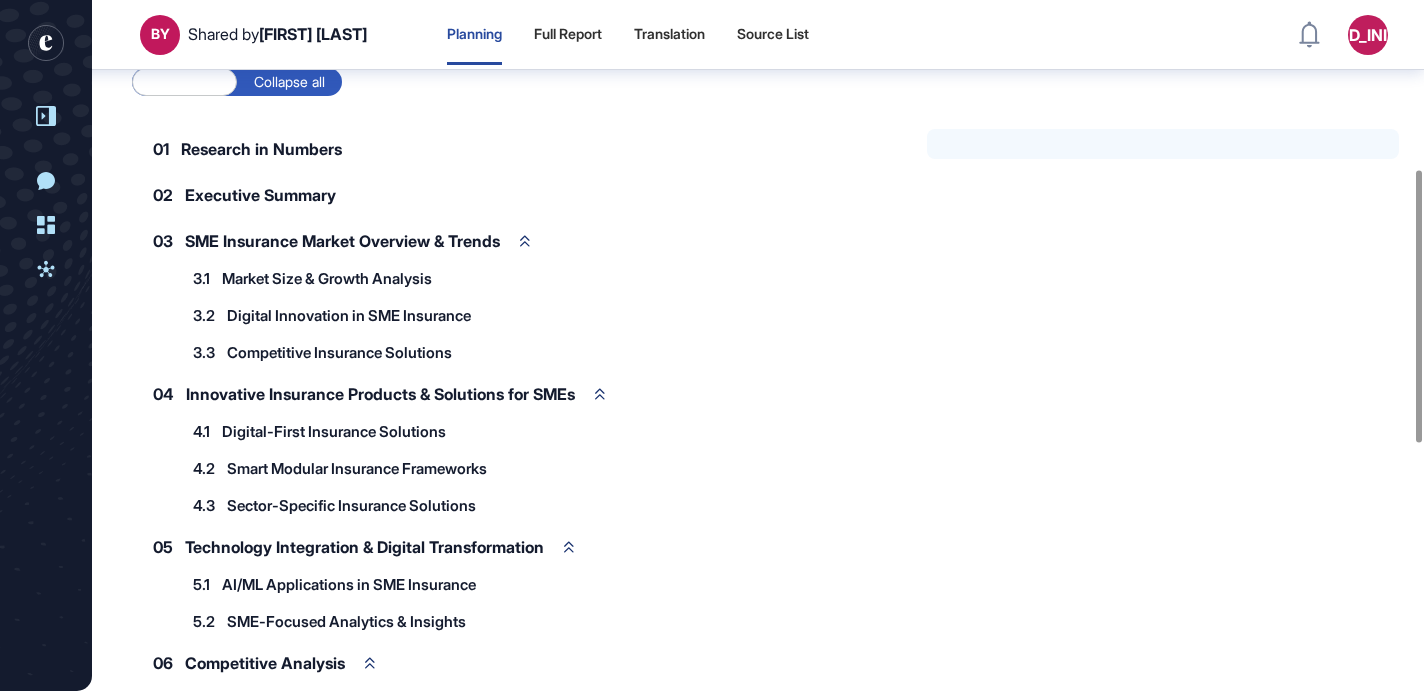 scroll, scrollTop: 0, scrollLeft: 0, axis: both 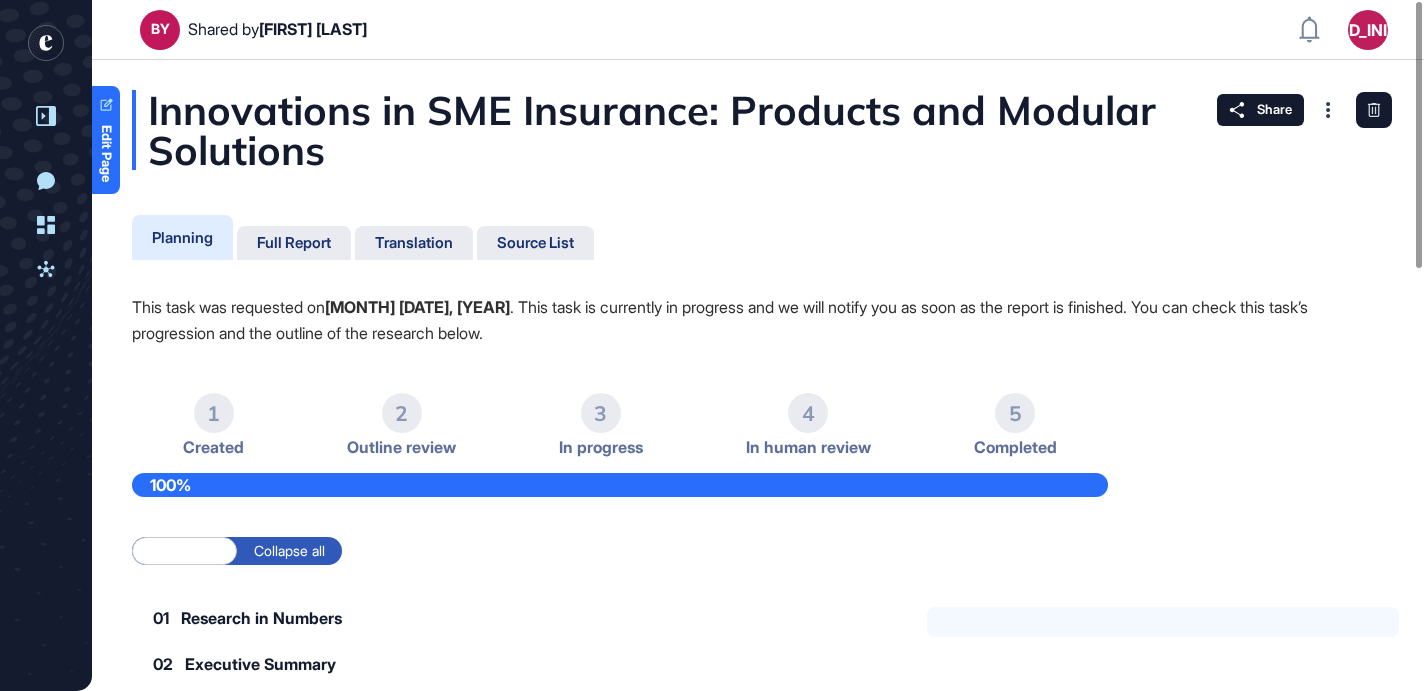 click on "Innovations in SME Insurance: Products and Modular Solutions Planning Full Report Translation Source List This task was requested on  [MONTH] [DATE], [YEAR] . This task is currently in progress and we will notify you as soon as the report is finished. You can check this task’s progression and the outline of the research below. 1 Created 2 Outline review 3 In progress 4 In human review 5 Completed 100% Expand all Collapse all 01 Research in Numbers 02 Executive Summary 03 SME Insurance Market Overview & Trends 3.1 Market Size & Growth Analysis 3.1.1 Global SME Insurance Market Metrics 3.1.2 Turkish SME Insurance Market Analysis 3.1.3 Growth Projections ([YEAR]-[YEAR]) 3.2 Digital Innovation in SME Insurance 3.2.1 AI-Driven Risk Assessment Solutions 3.2.2 Digital Distribution Platforms 3.2.3 Modular Insurance Products 3.3 Competitive Insurance Solutions 3.3.1 Leading SME Insurance Providers 3.3.2 Innovative Product Offerings 3.3.3 Technology Partnership Opportunities 04 Innovative Insurance Products & Solutions for SMEs 05" at bounding box center [758, 894] 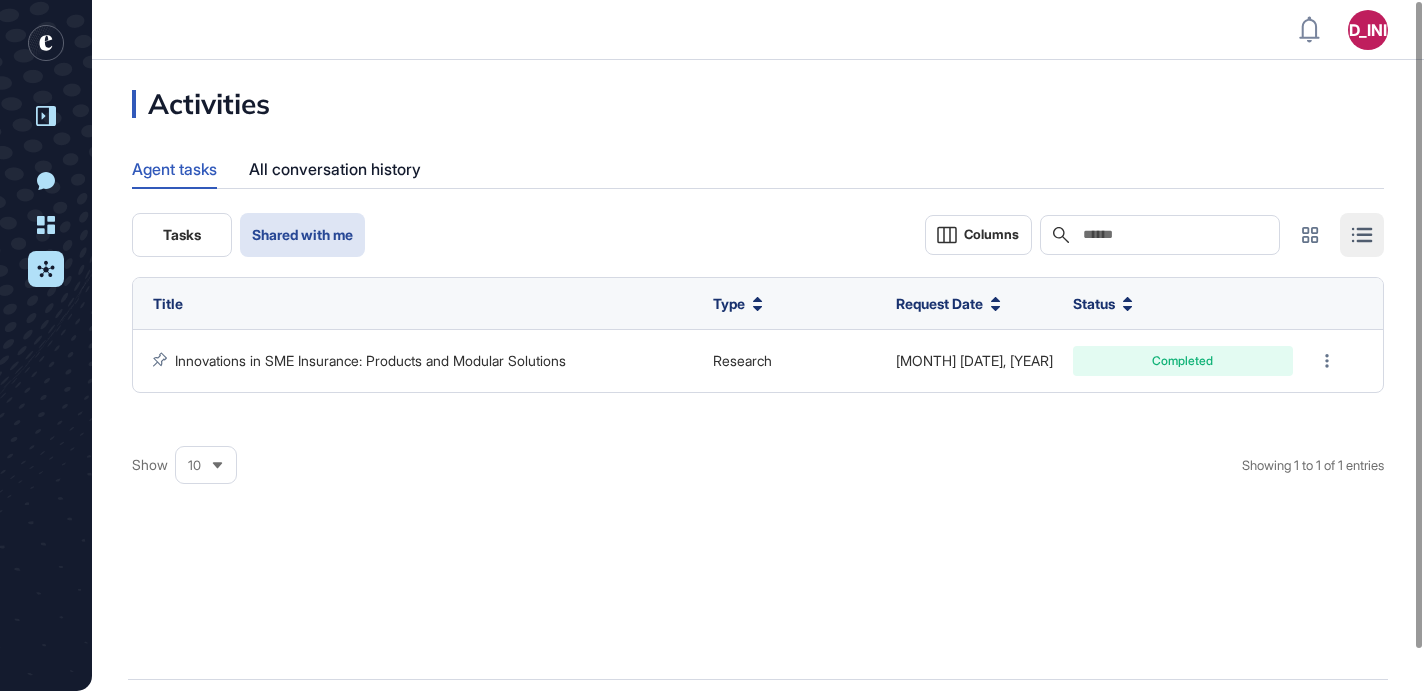 click on "Agent tasks All conversation history" at bounding box center (758, 169) 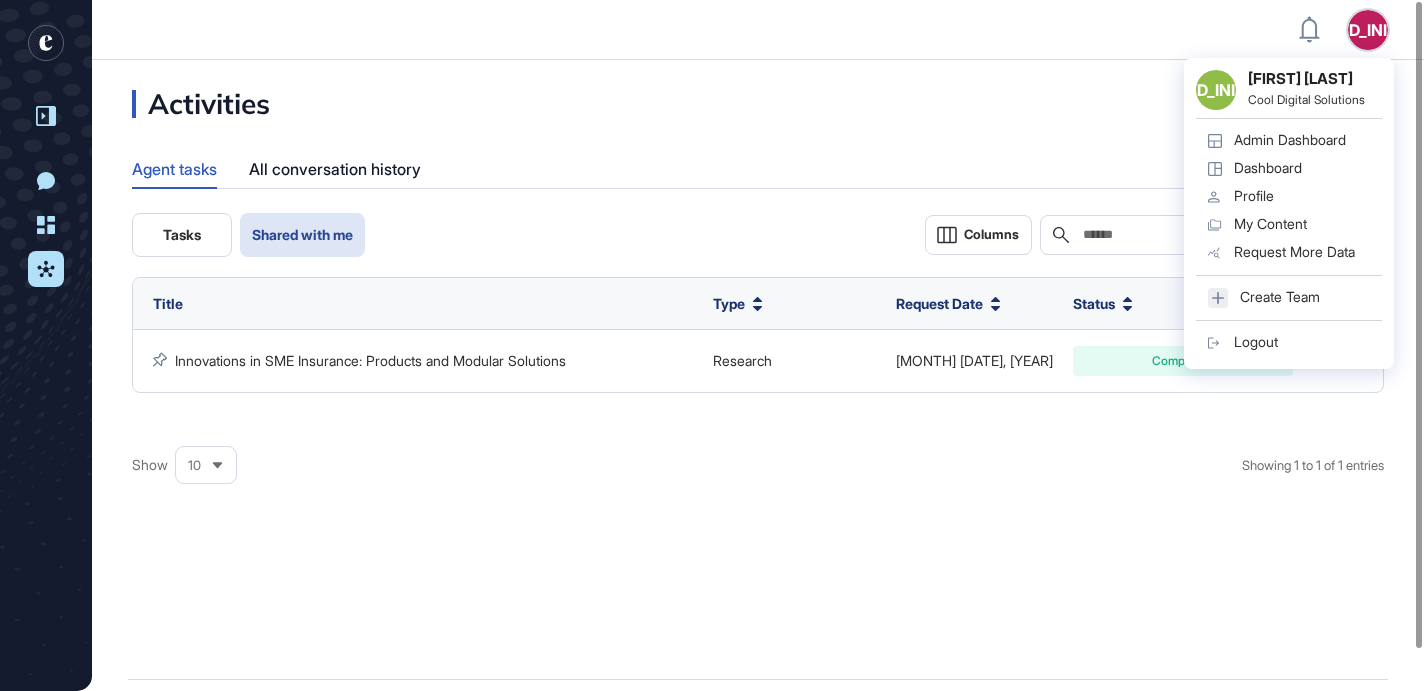click on "Admin Dashboard" at bounding box center (1290, 140) 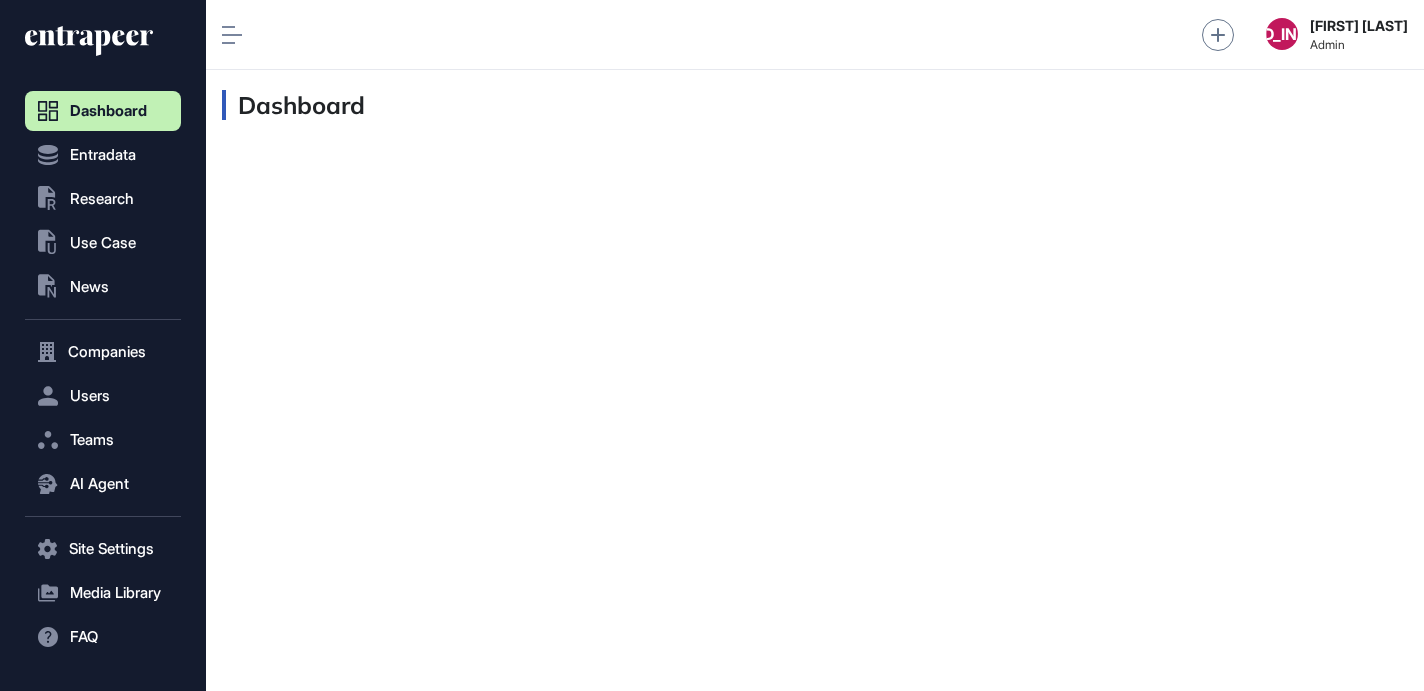 scroll, scrollTop: 1, scrollLeft: 1, axis: both 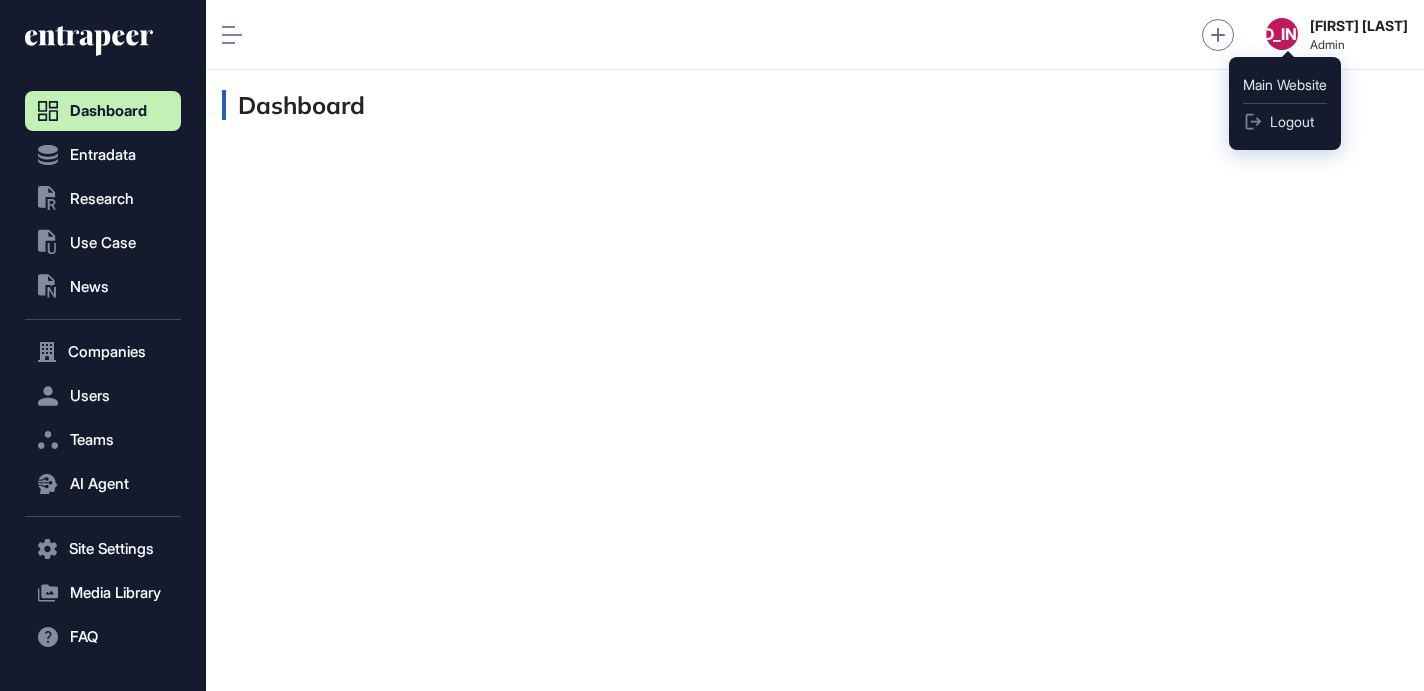 click on "[BRAND_INITIALS]" at bounding box center (1282, 34) 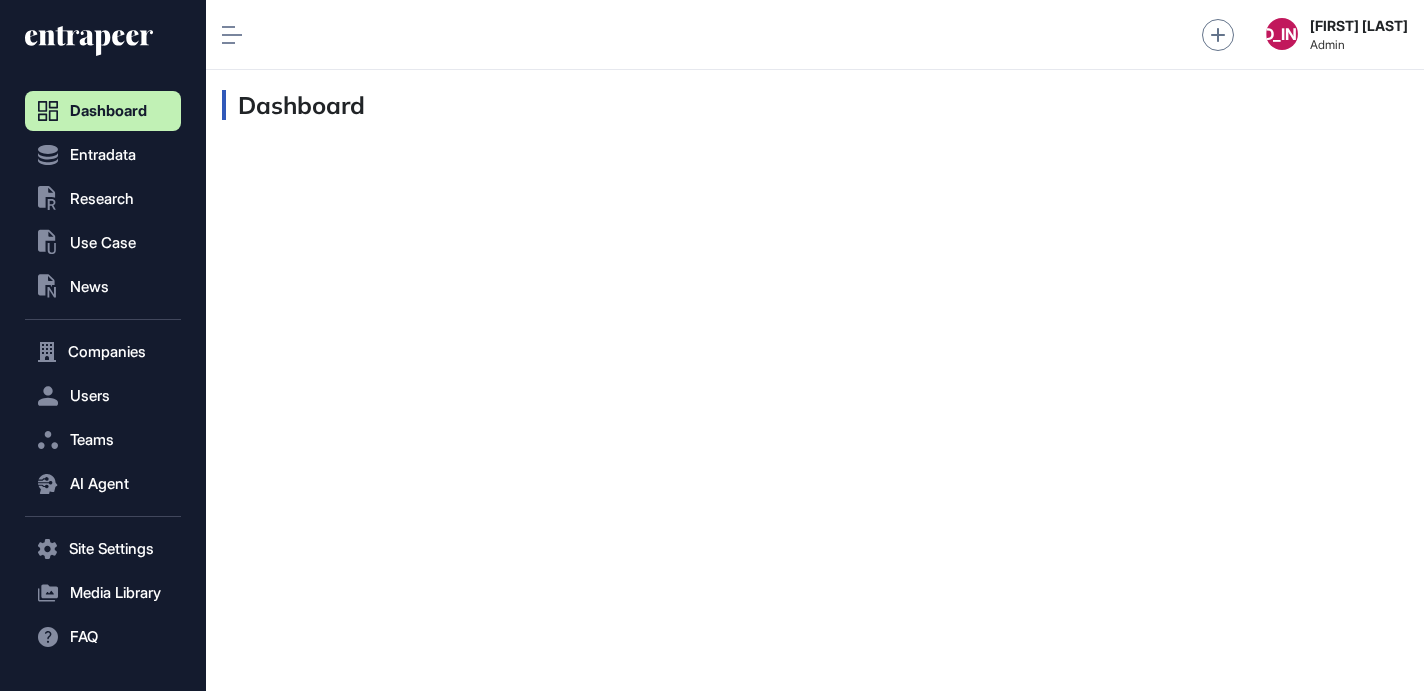 click on "[FIRST] [LAST]" at bounding box center (1359, 26) 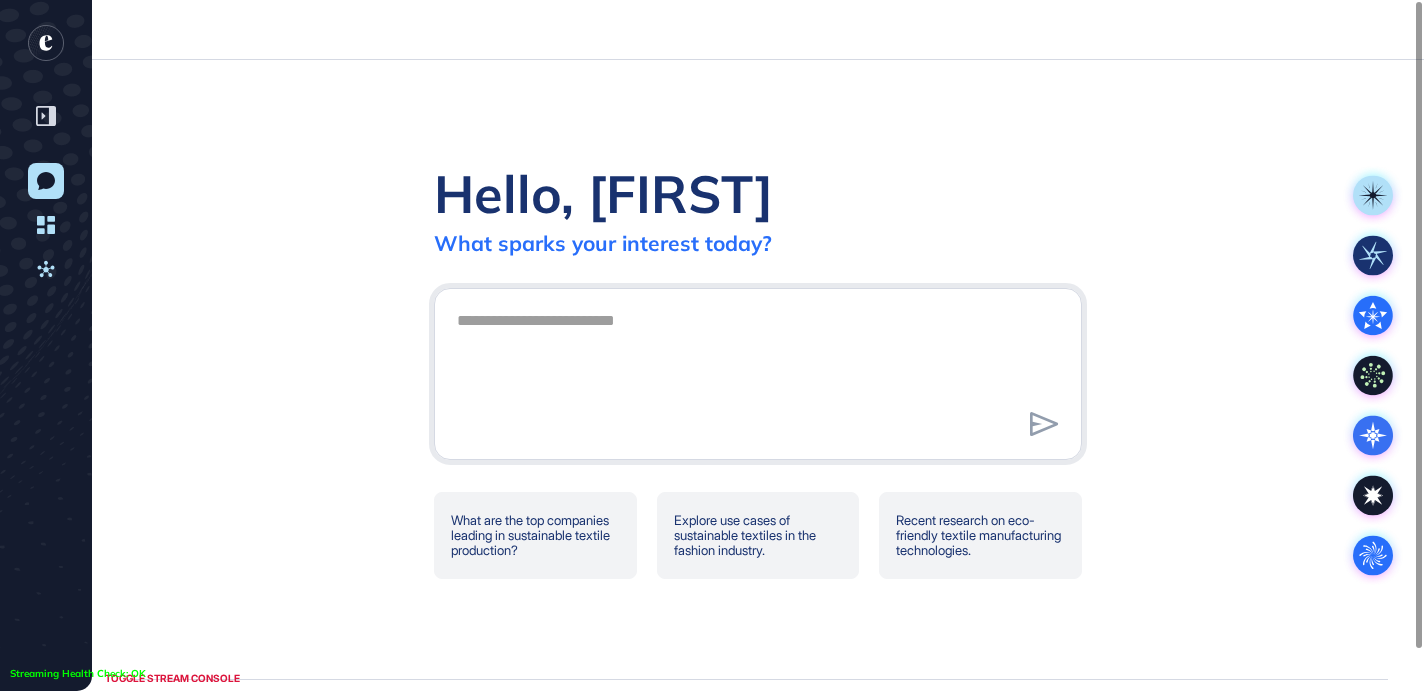 scroll, scrollTop: 691, scrollLeft: 1424, axis: both 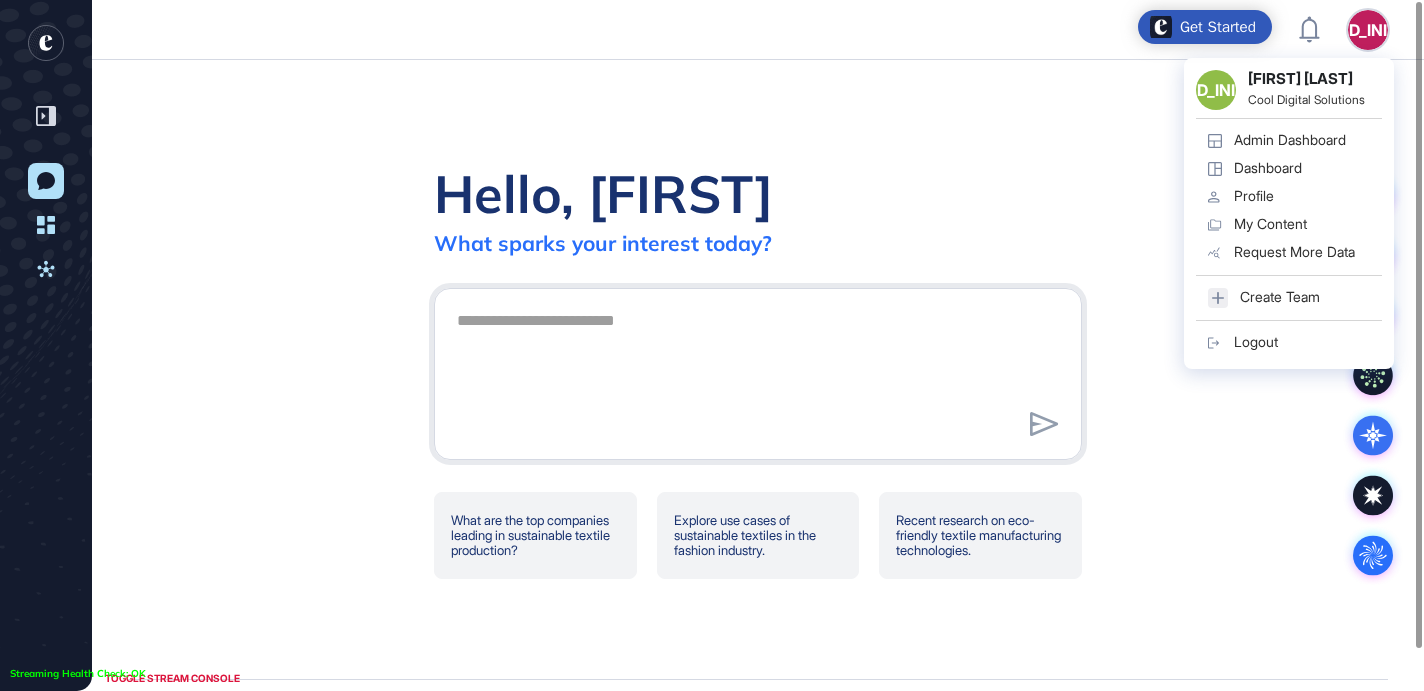 click on "Dashboard" at bounding box center (1268, 168) 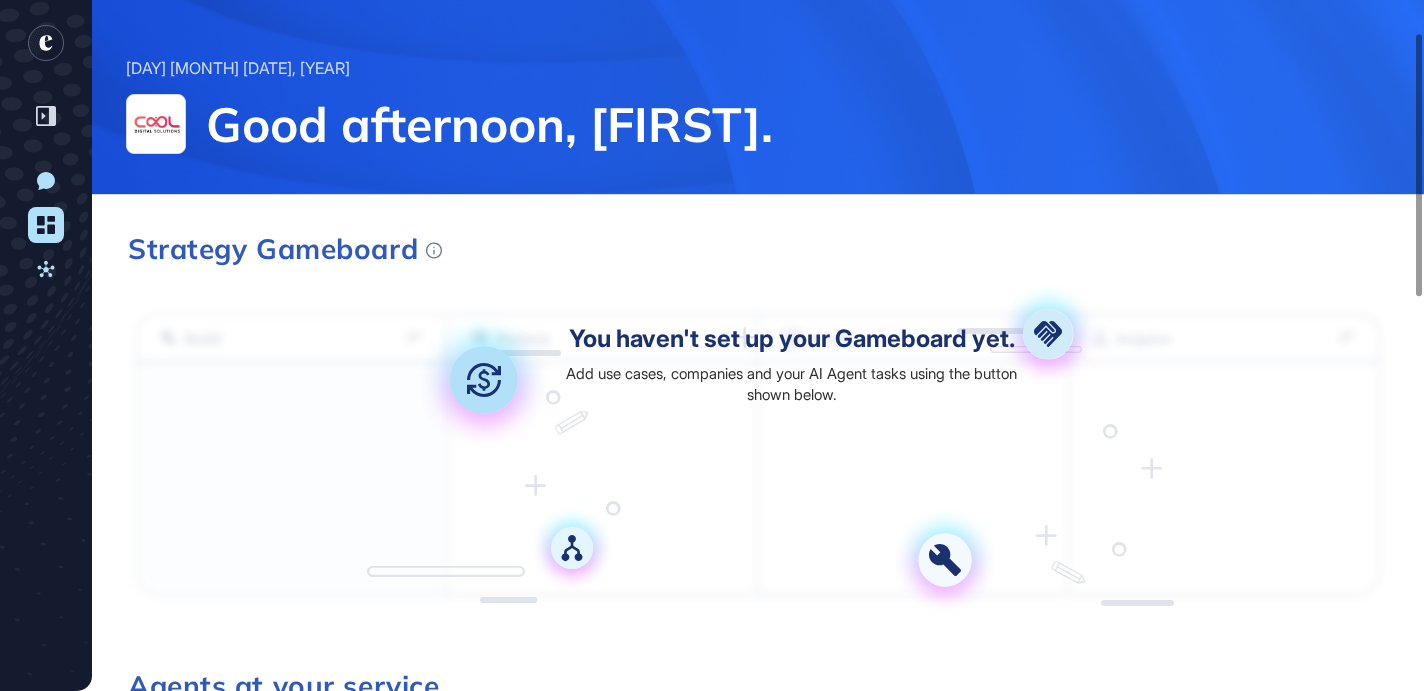 scroll, scrollTop: 0, scrollLeft: 0, axis: both 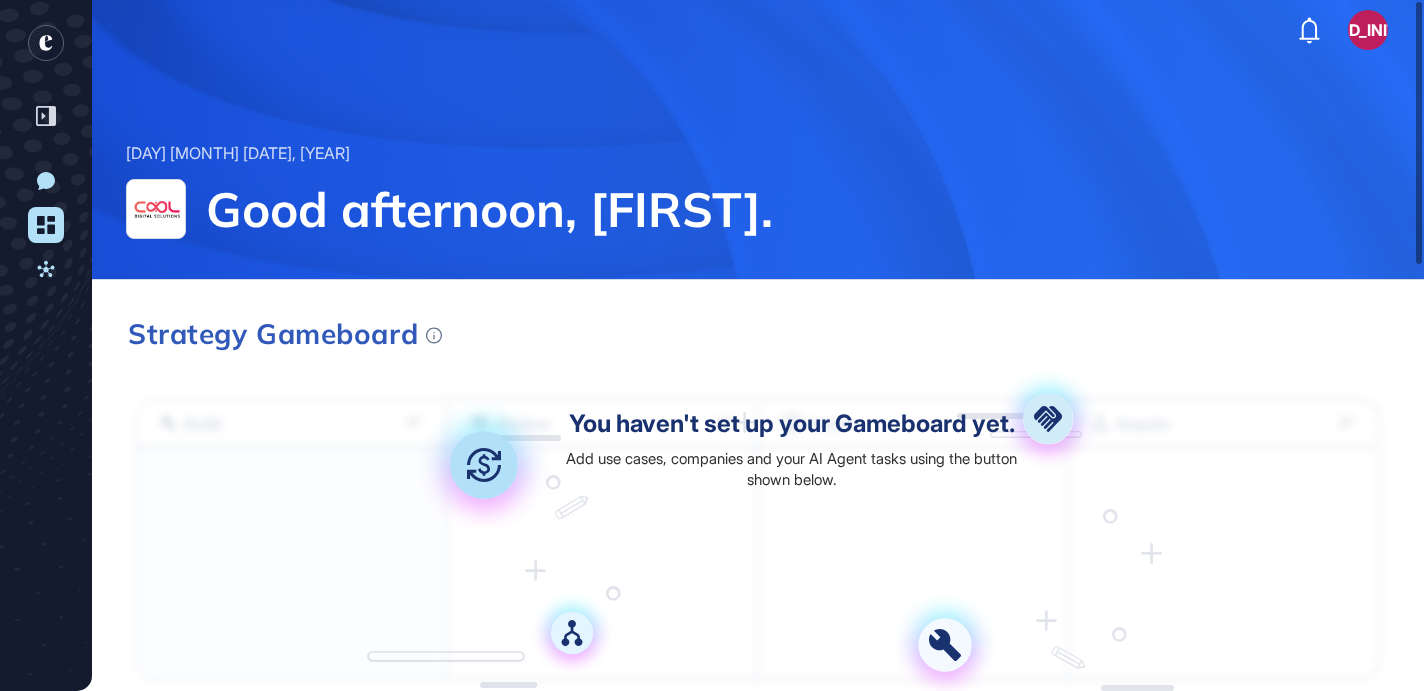 click 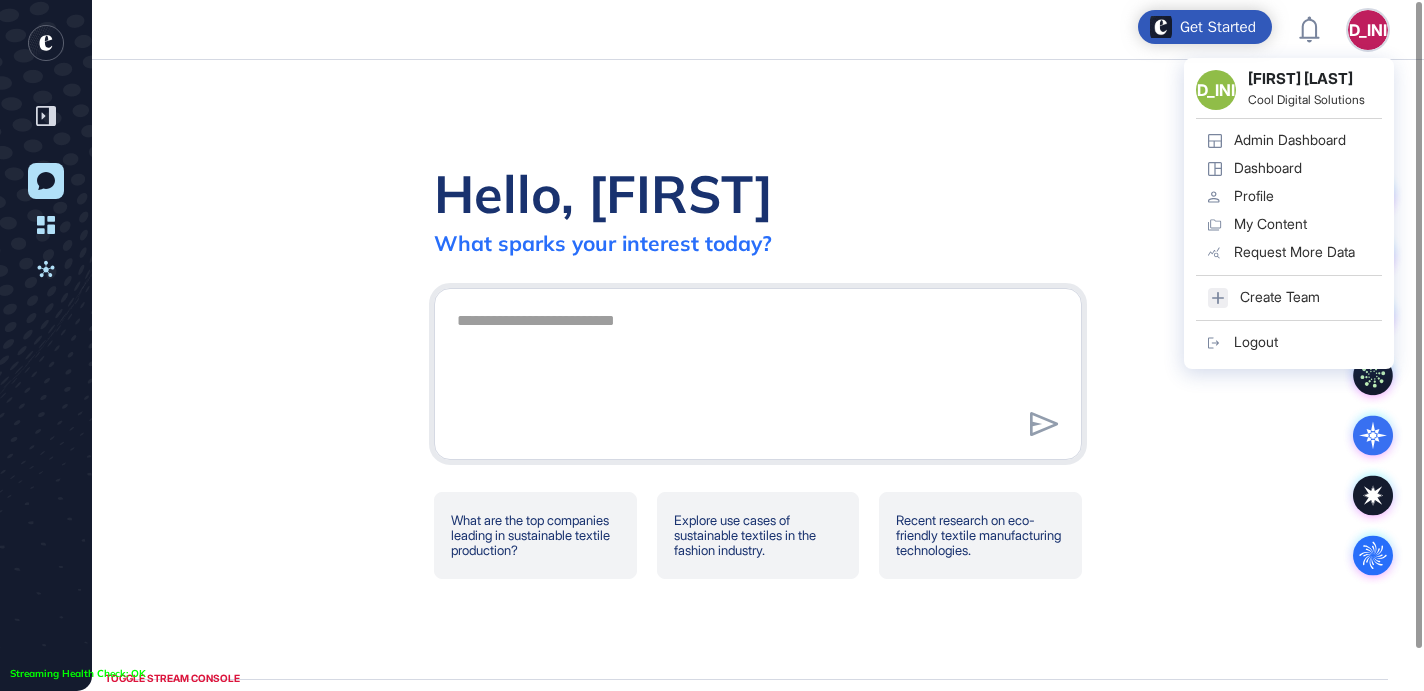click on "Dashboard" at bounding box center [1268, 168] 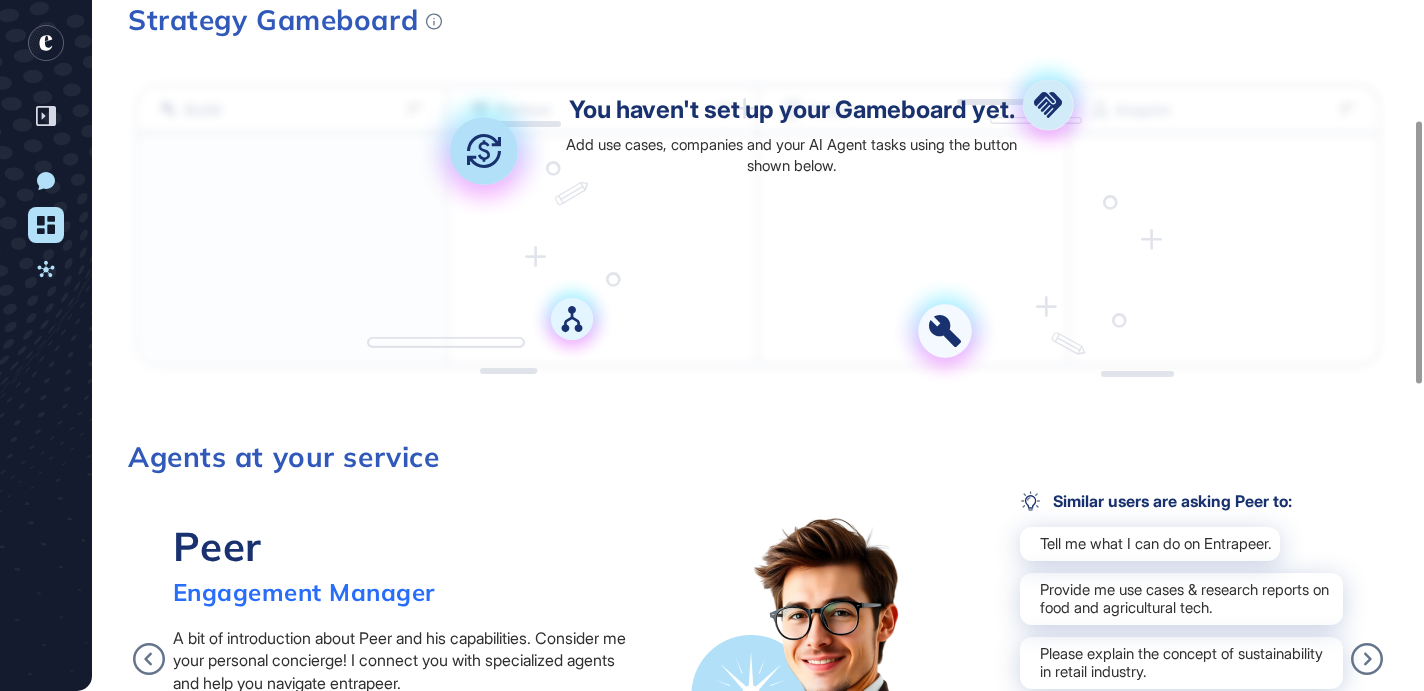 scroll, scrollTop: 499, scrollLeft: 0, axis: vertical 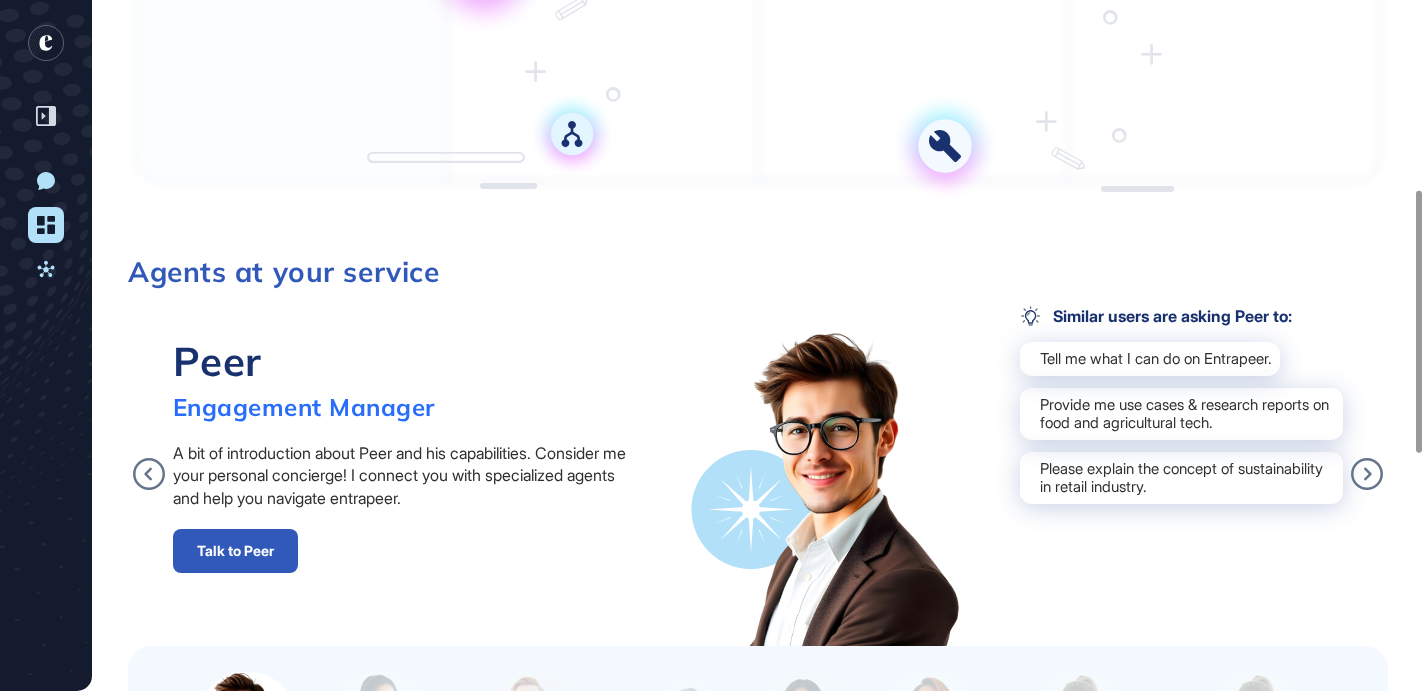 click on "Talk to Peer" at bounding box center [235, 551] 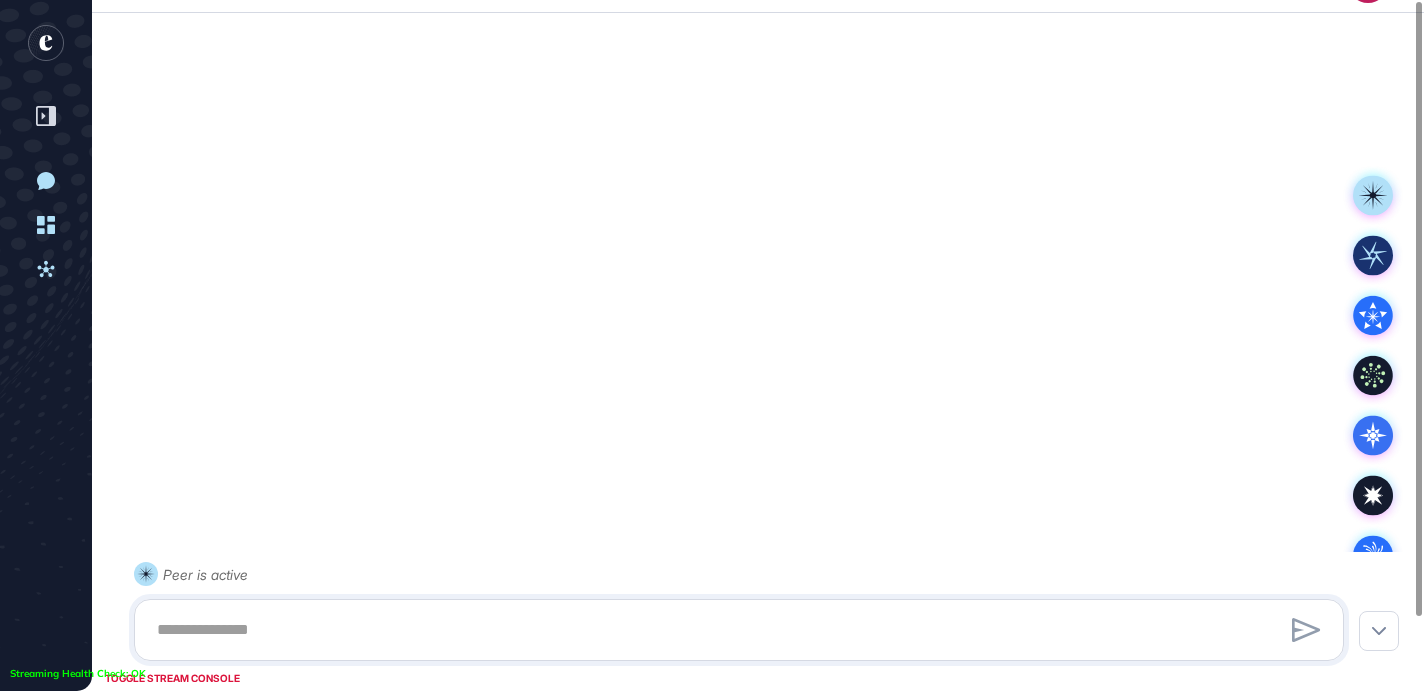 scroll, scrollTop: 0, scrollLeft: 0, axis: both 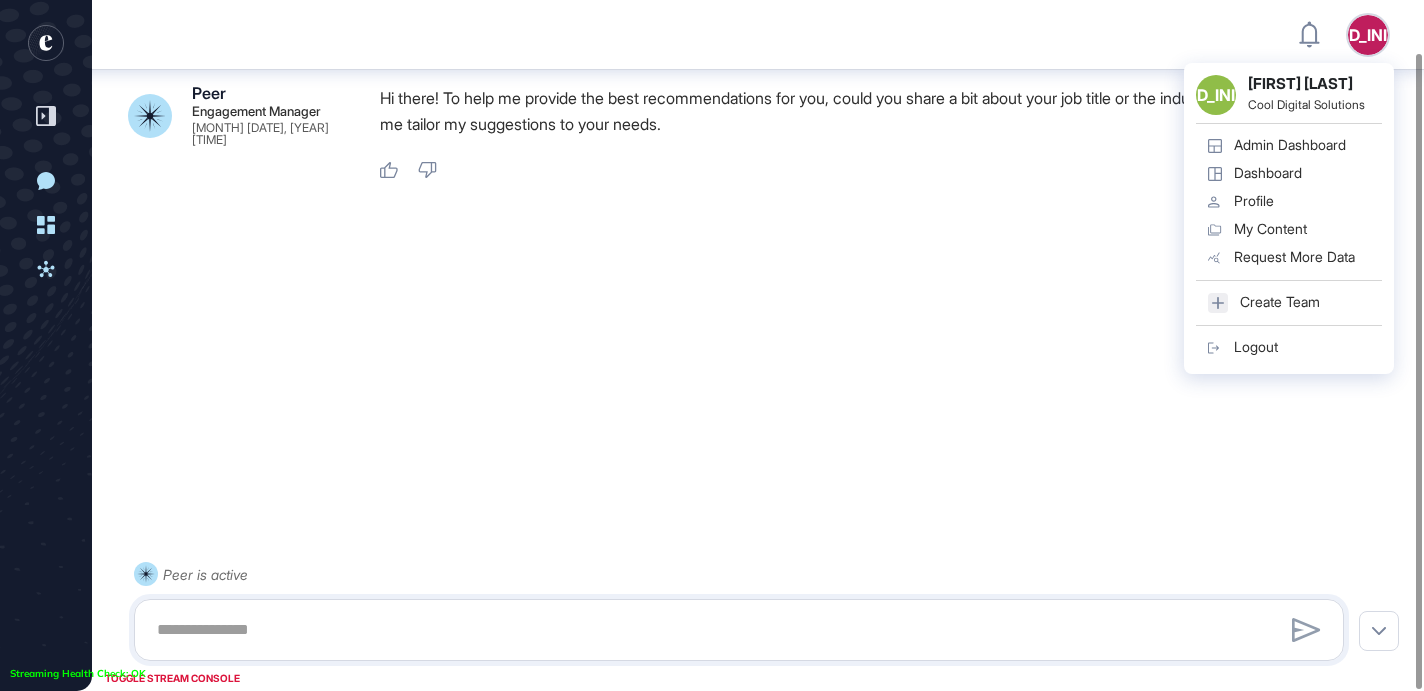 click on "[BRAND_INITIALS]" at bounding box center [1368, 35] 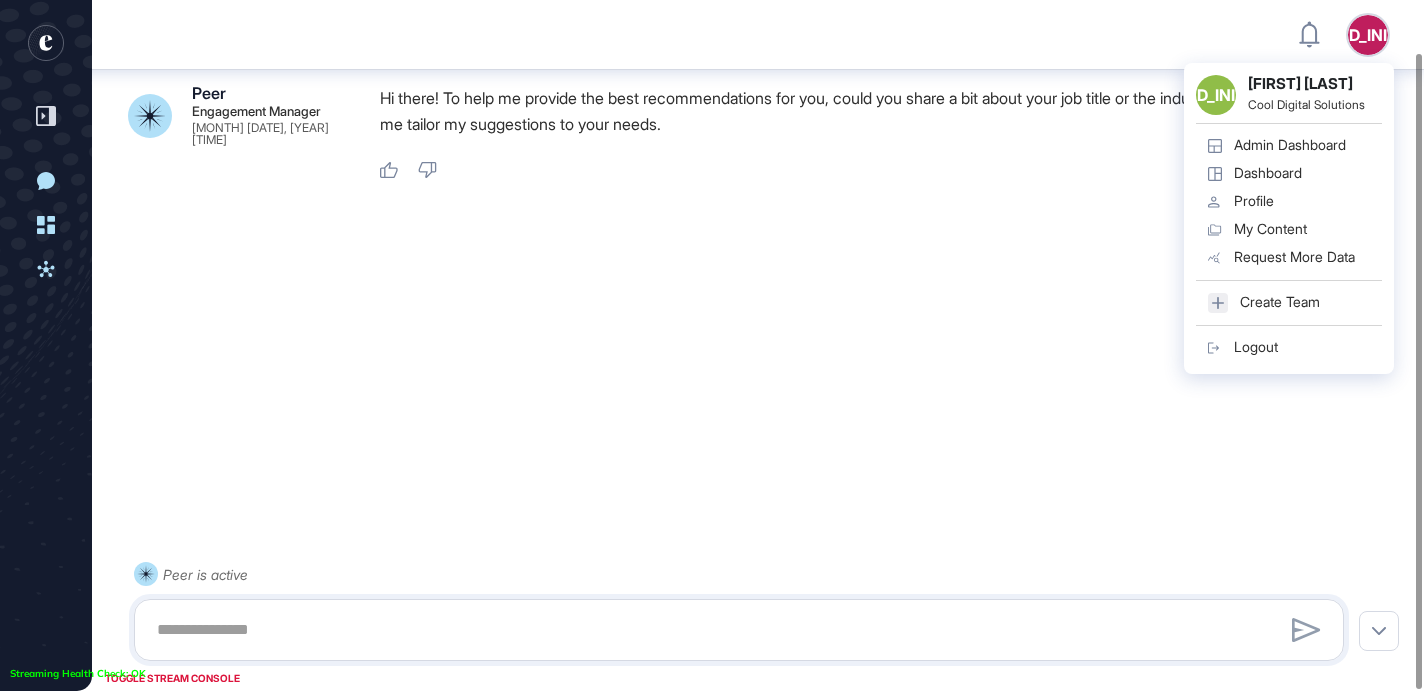 click on "Admin Dashboard" at bounding box center (1290, 145) 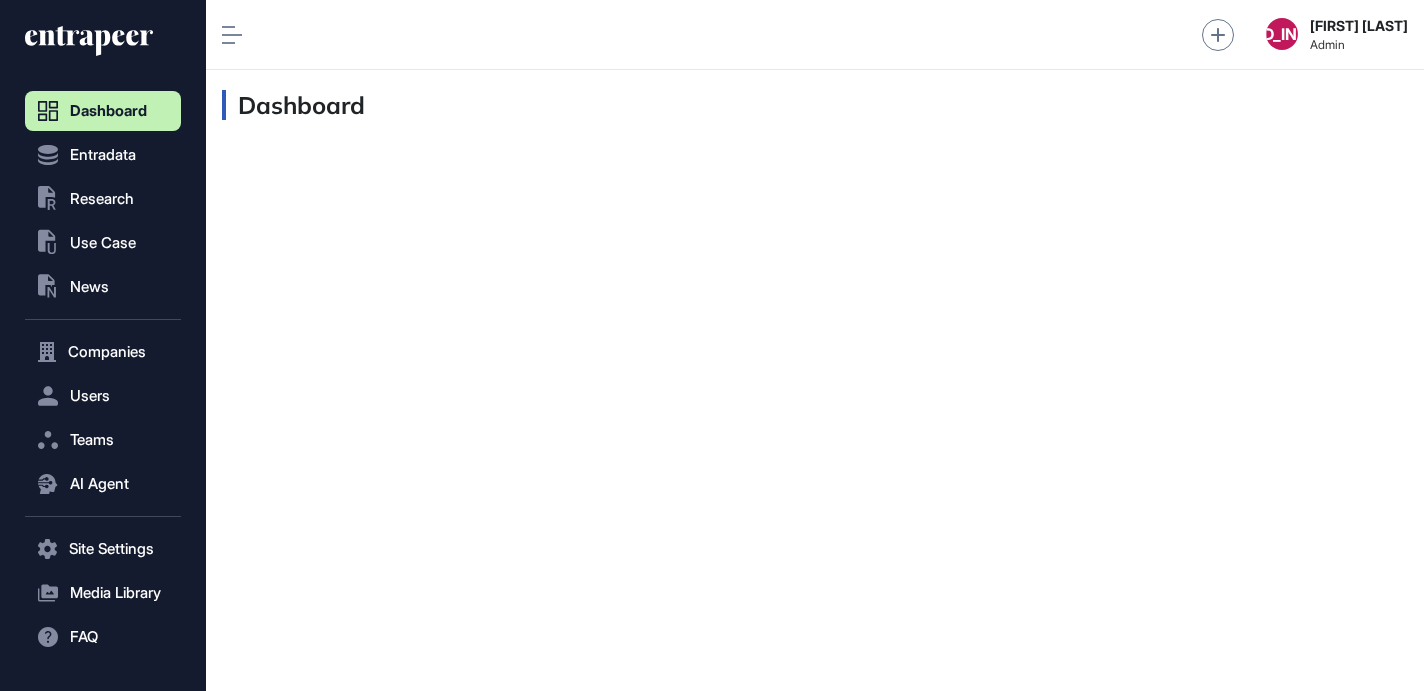 scroll, scrollTop: 1, scrollLeft: 1, axis: both 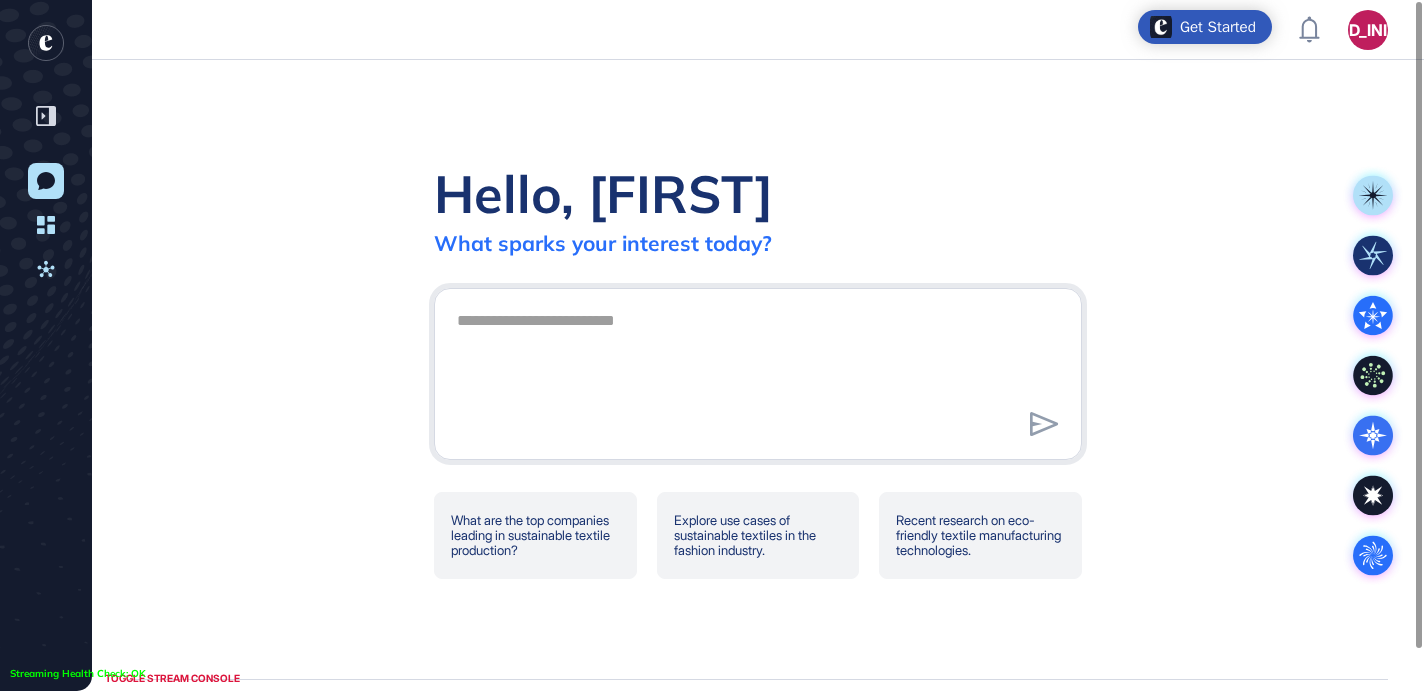 drag, startPoint x: 369, startPoint y: 346, endPoint x: 368, endPoint y: 330, distance: 16.03122 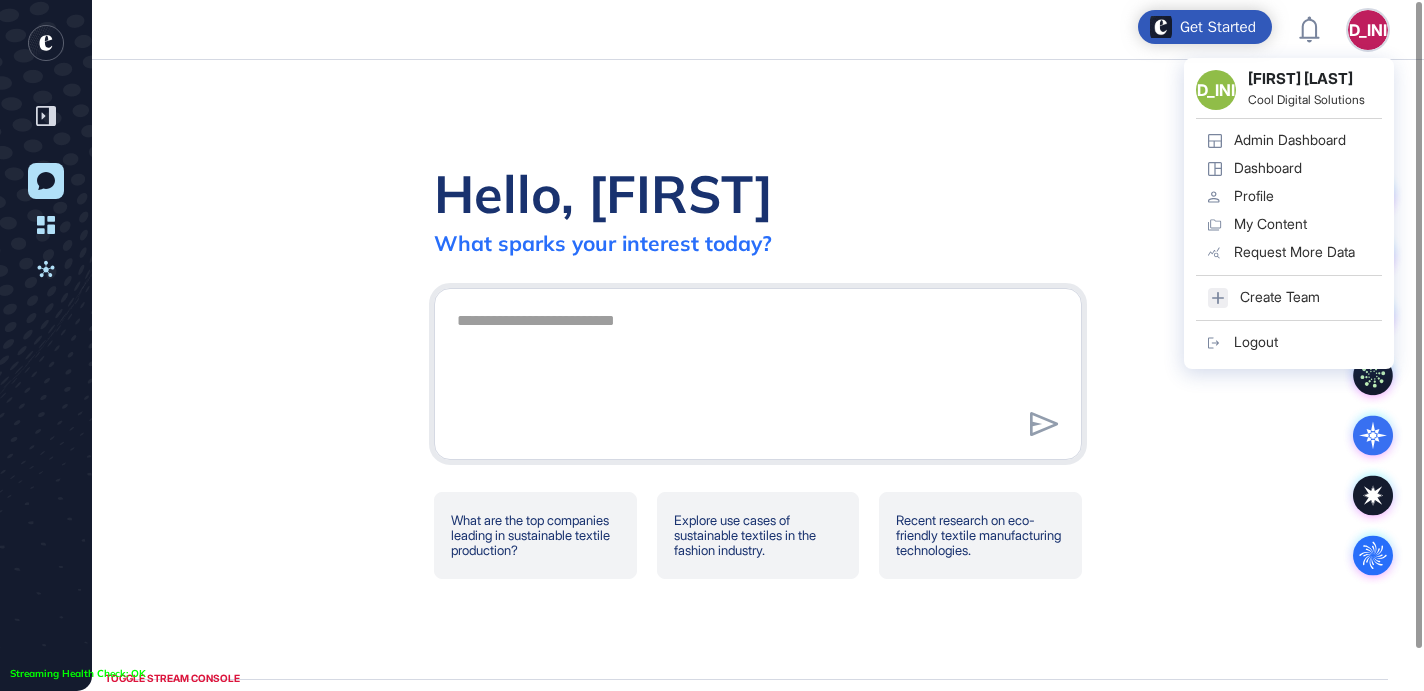 click on "Admin Dashboard" at bounding box center [1290, 140] 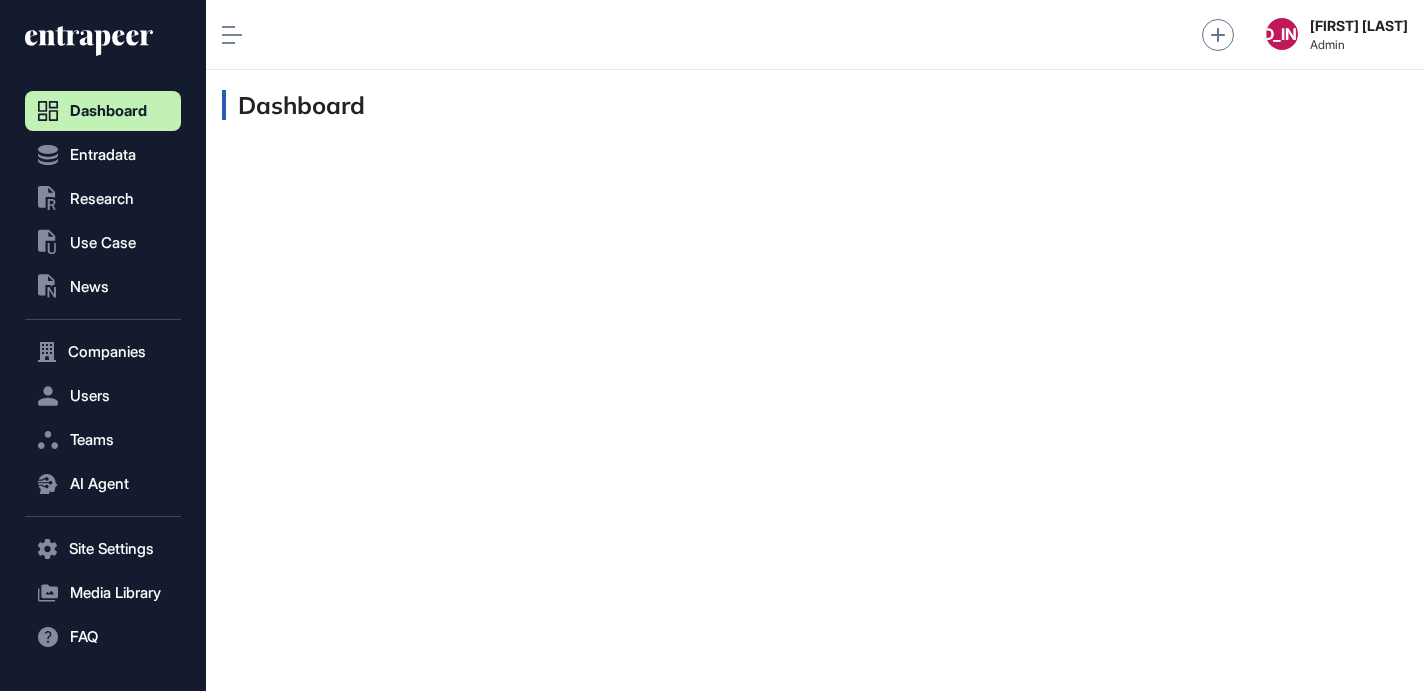 scroll, scrollTop: 1, scrollLeft: 1, axis: both 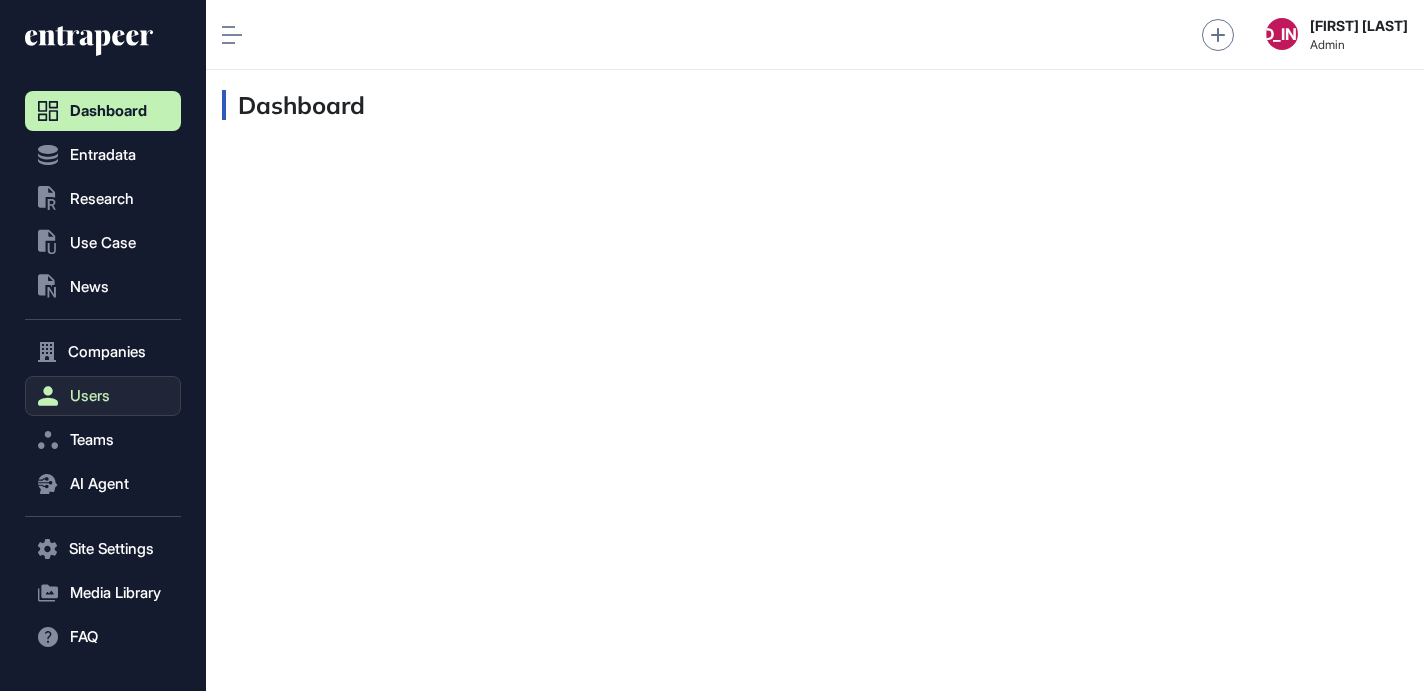 click on "Users" at bounding box center [90, 396] 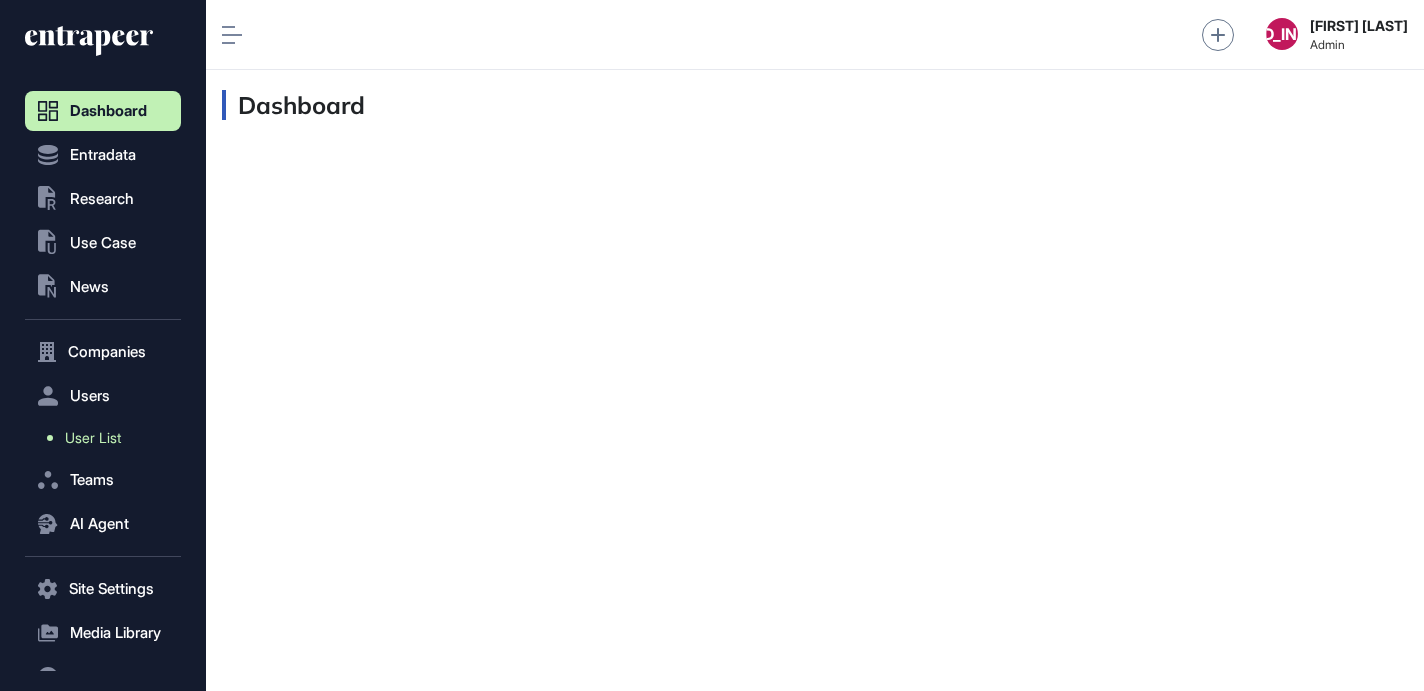 click on "User List" at bounding box center [108, 438] 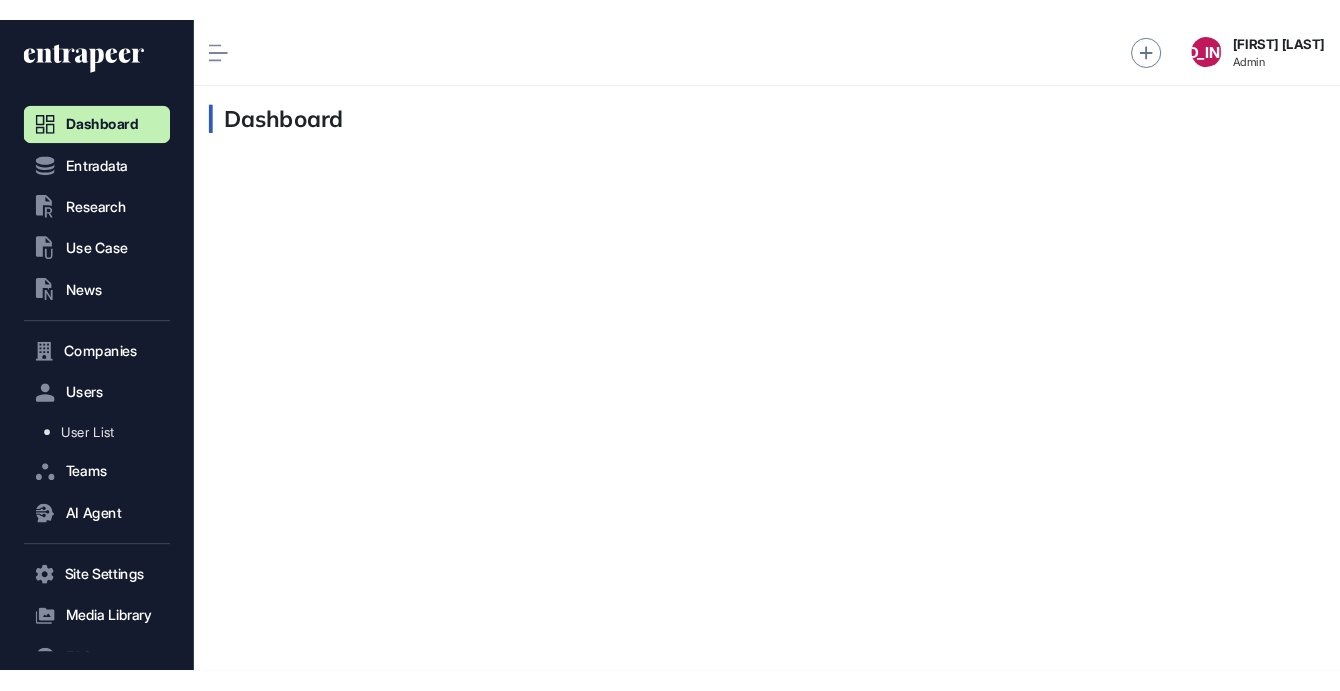 scroll, scrollTop: 691, scrollLeft: 1218, axis: both 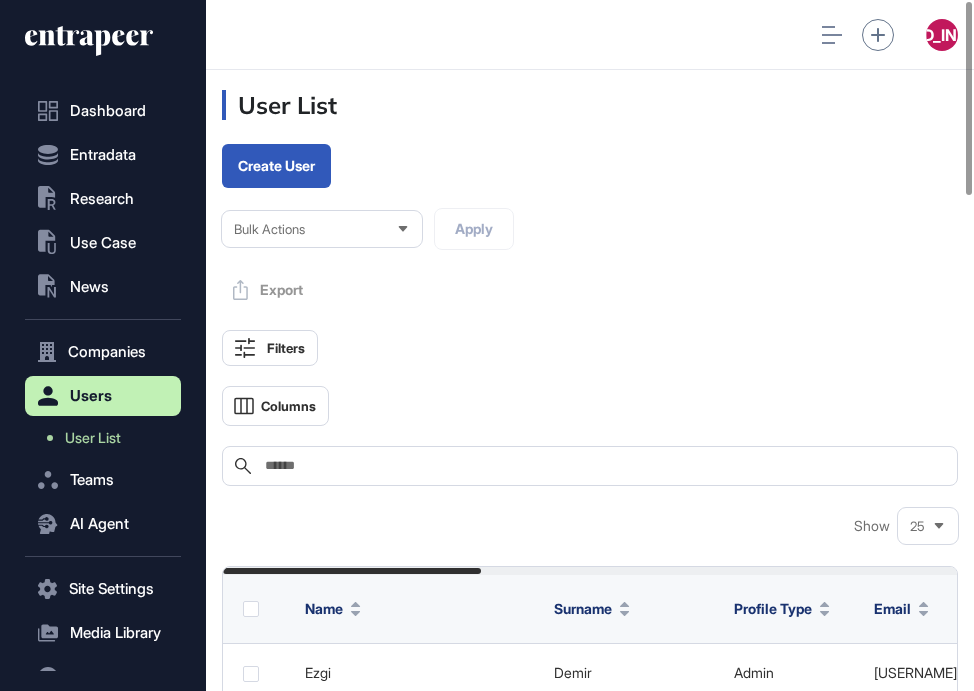 click at bounding box center [604, 466] 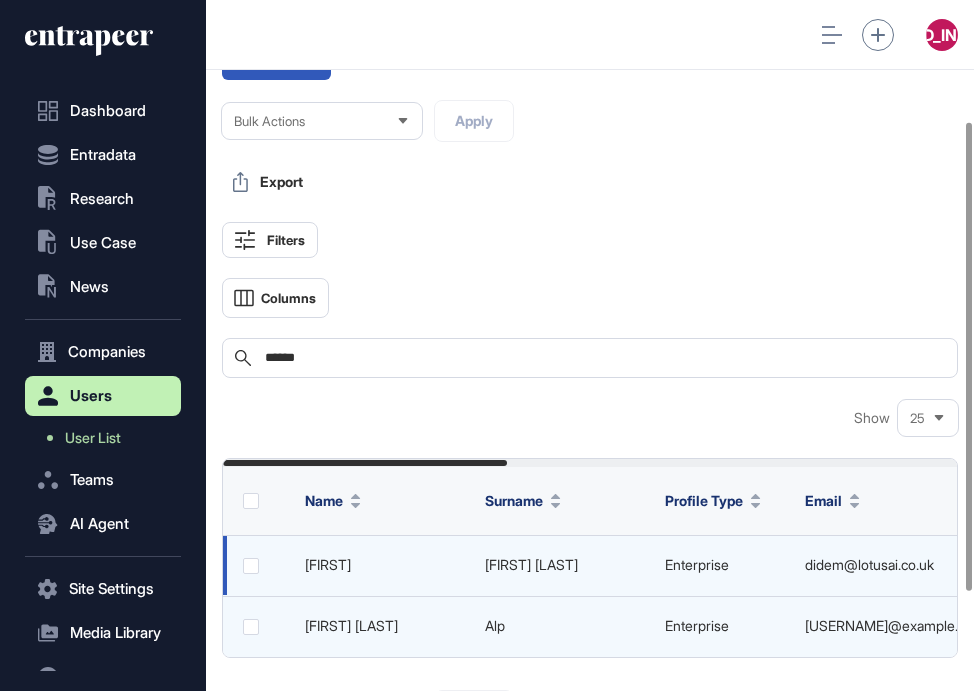 scroll, scrollTop: 0, scrollLeft: 0, axis: both 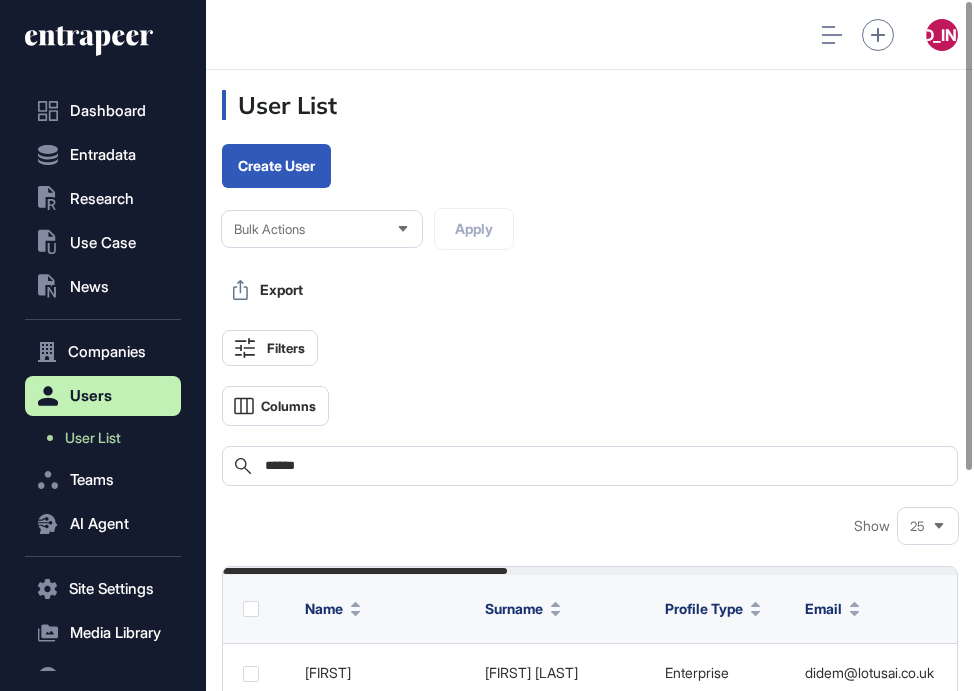 click on "Search *****" 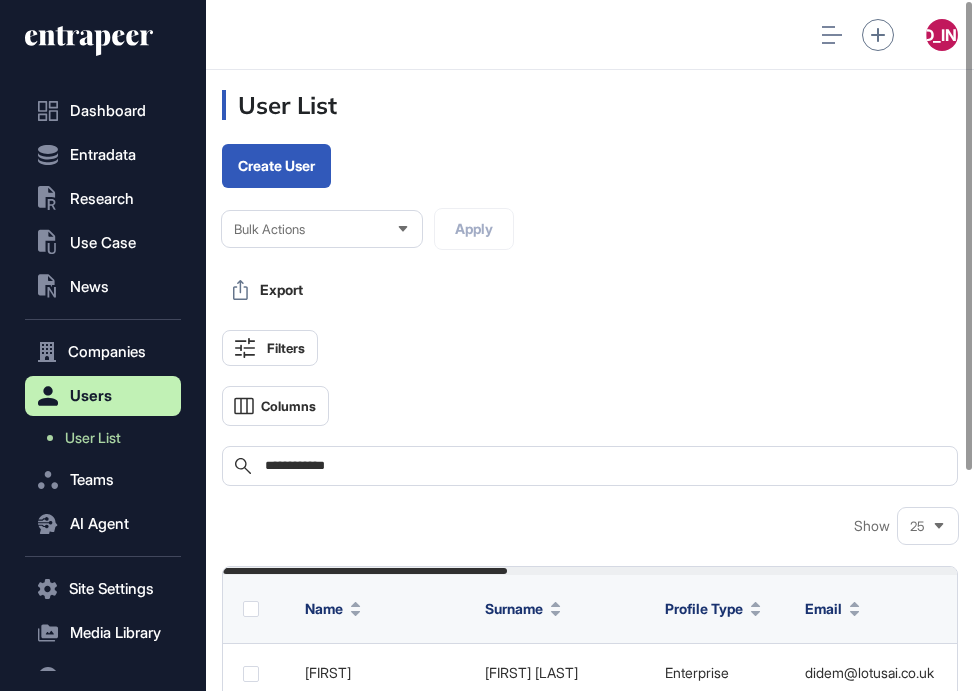 type on "**********" 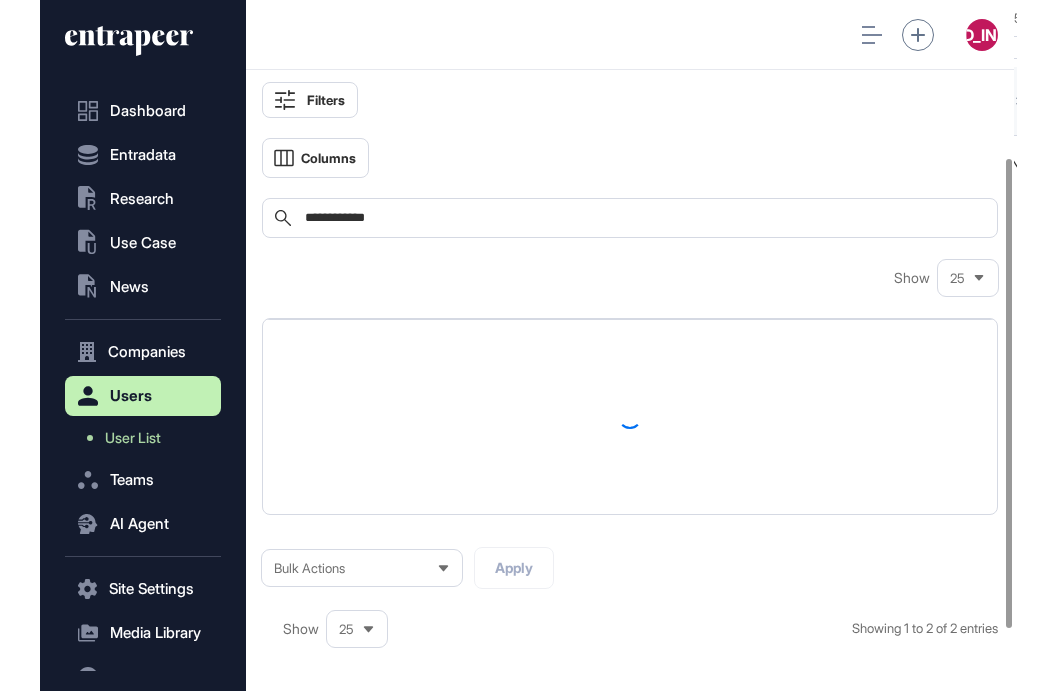 scroll, scrollTop: 250, scrollLeft: 0, axis: vertical 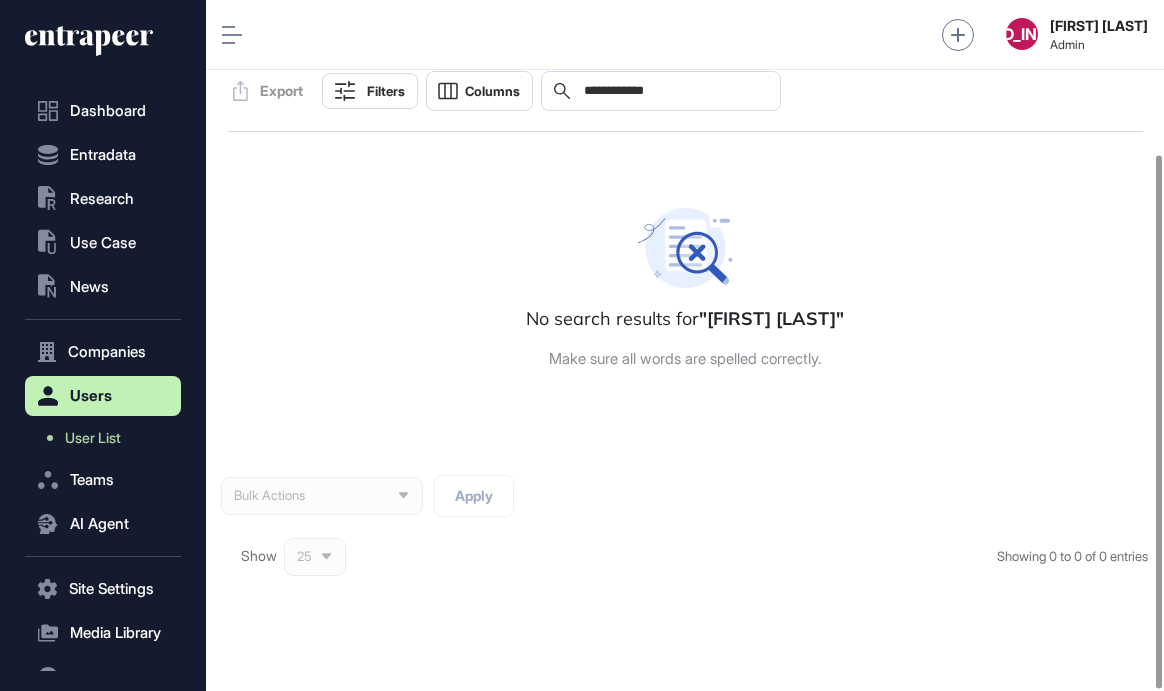 click on "**********" at bounding box center [675, 91] 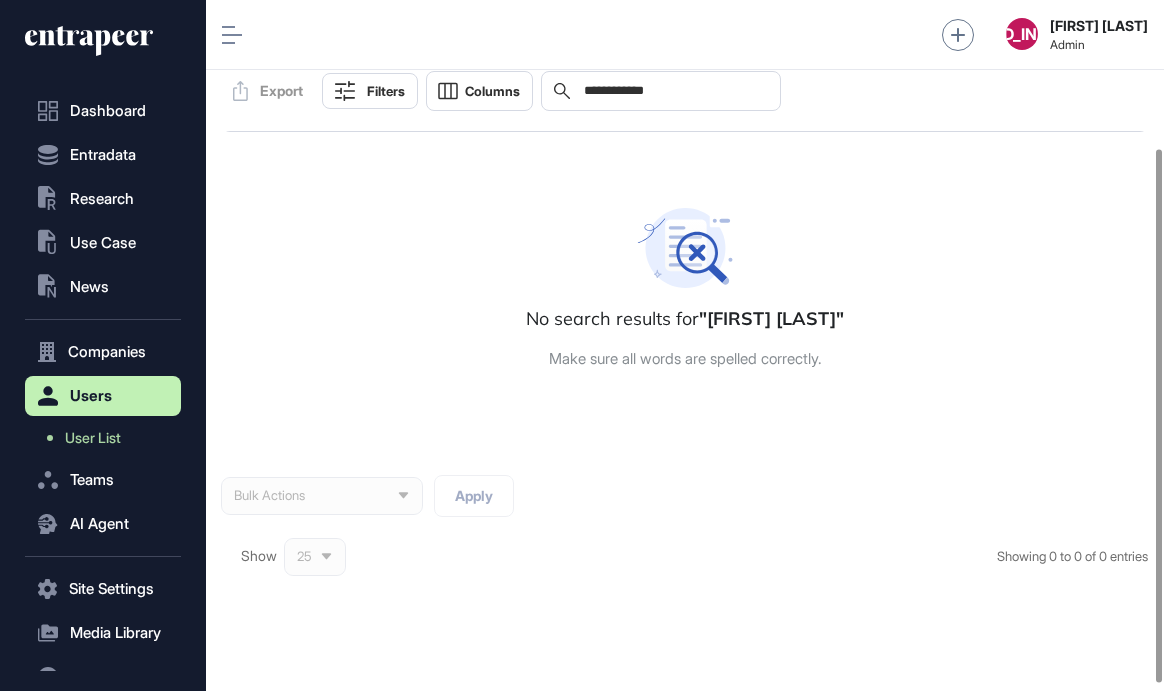 scroll, scrollTop: 0, scrollLeft: 0, axis: both 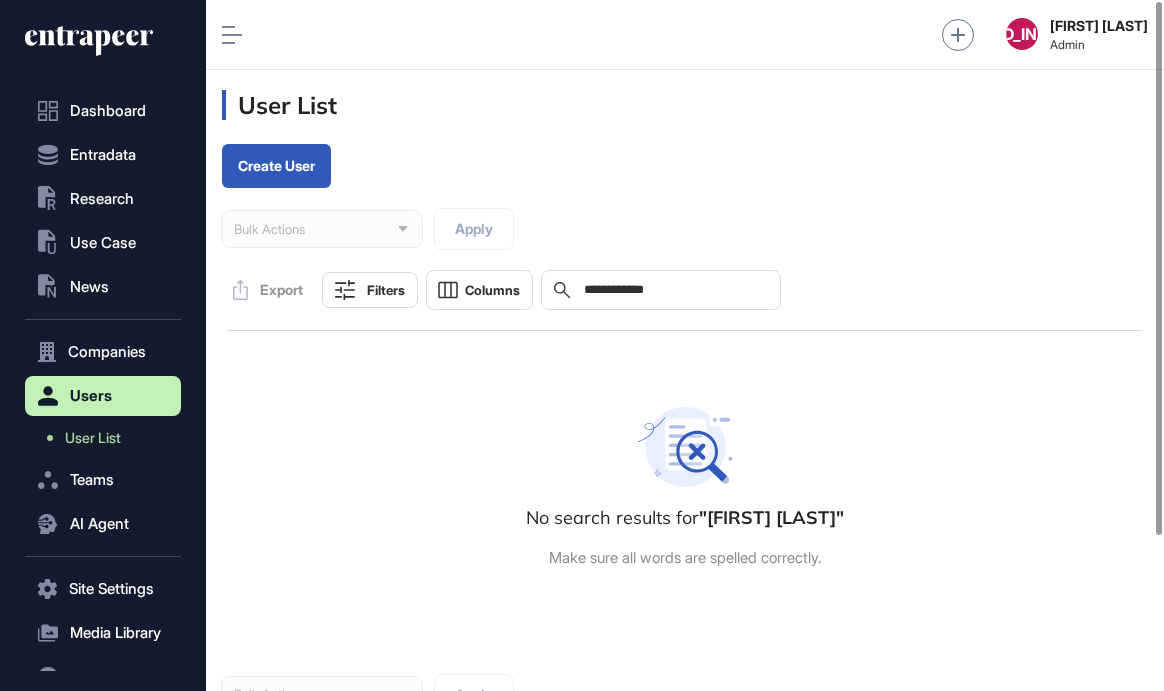 type 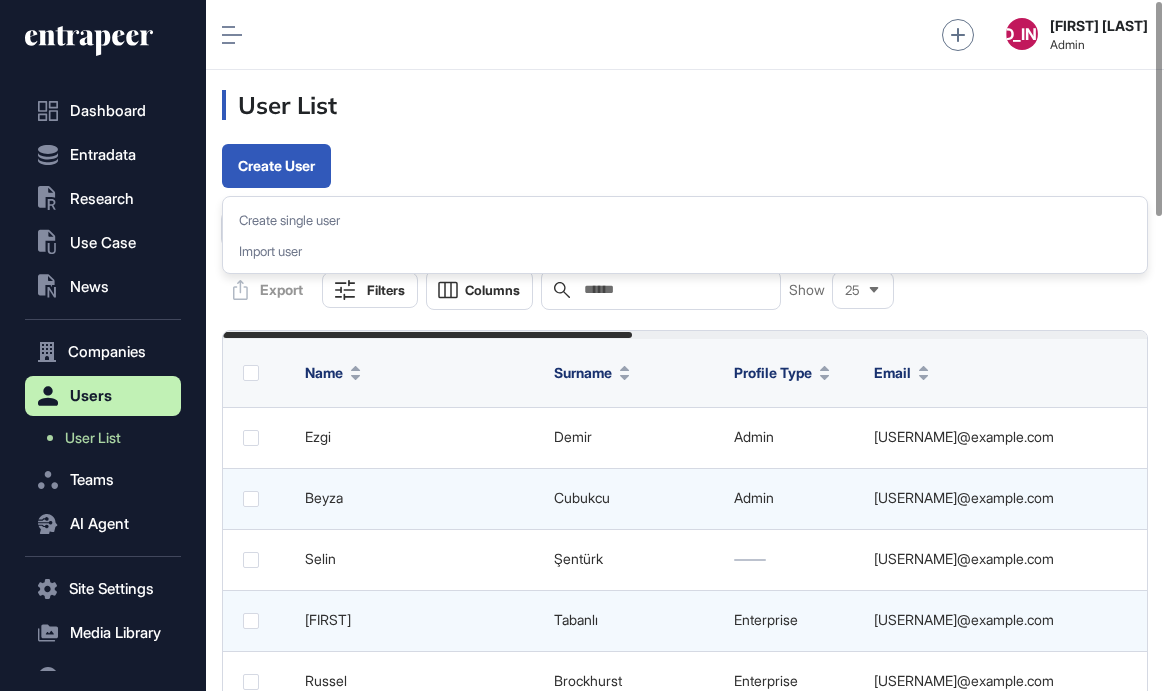 click on "User List Create User Create single user Import user" at bounding box center [685, 139] 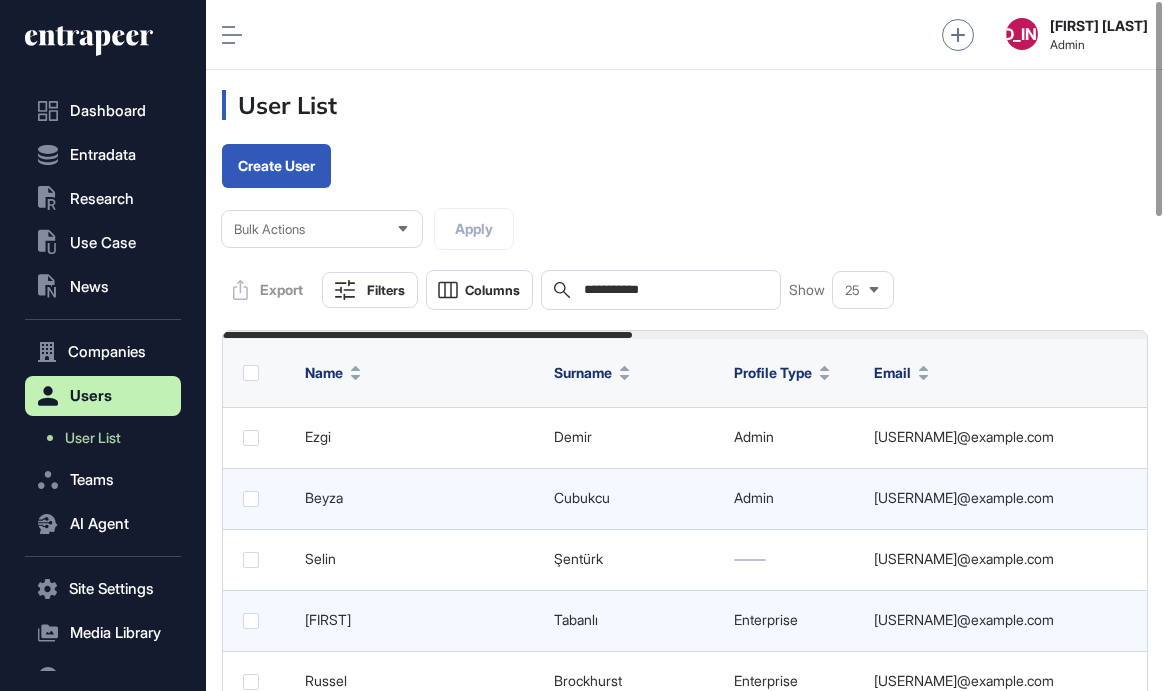 type on "**********" 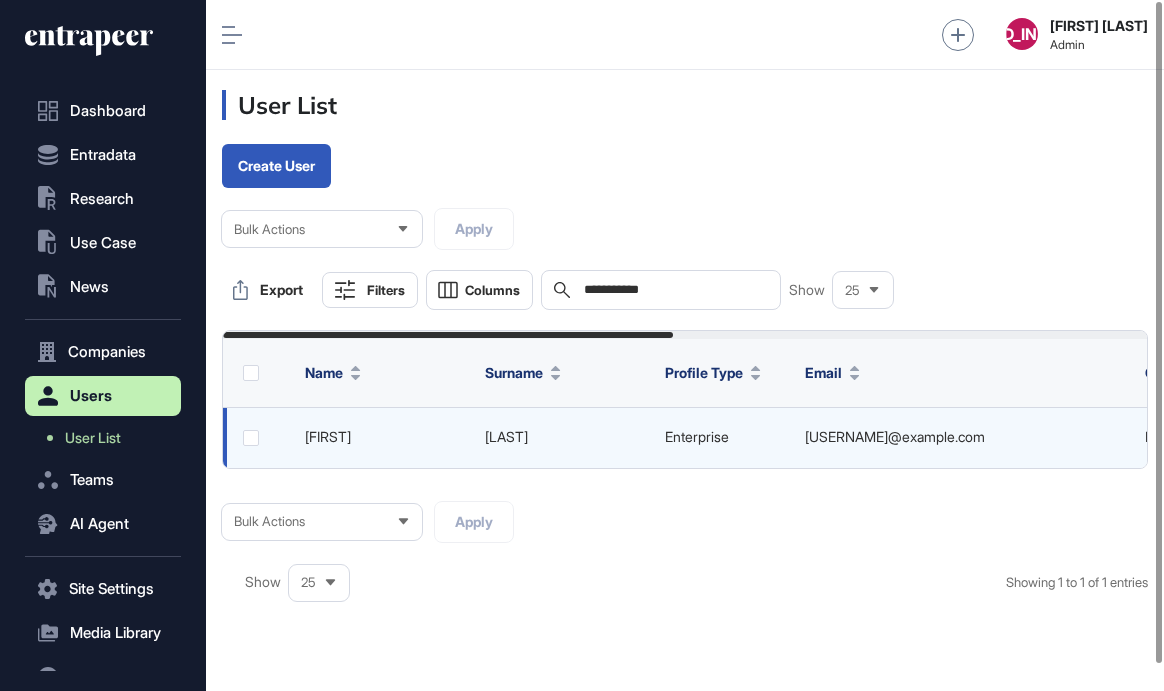 click on "enterprise" 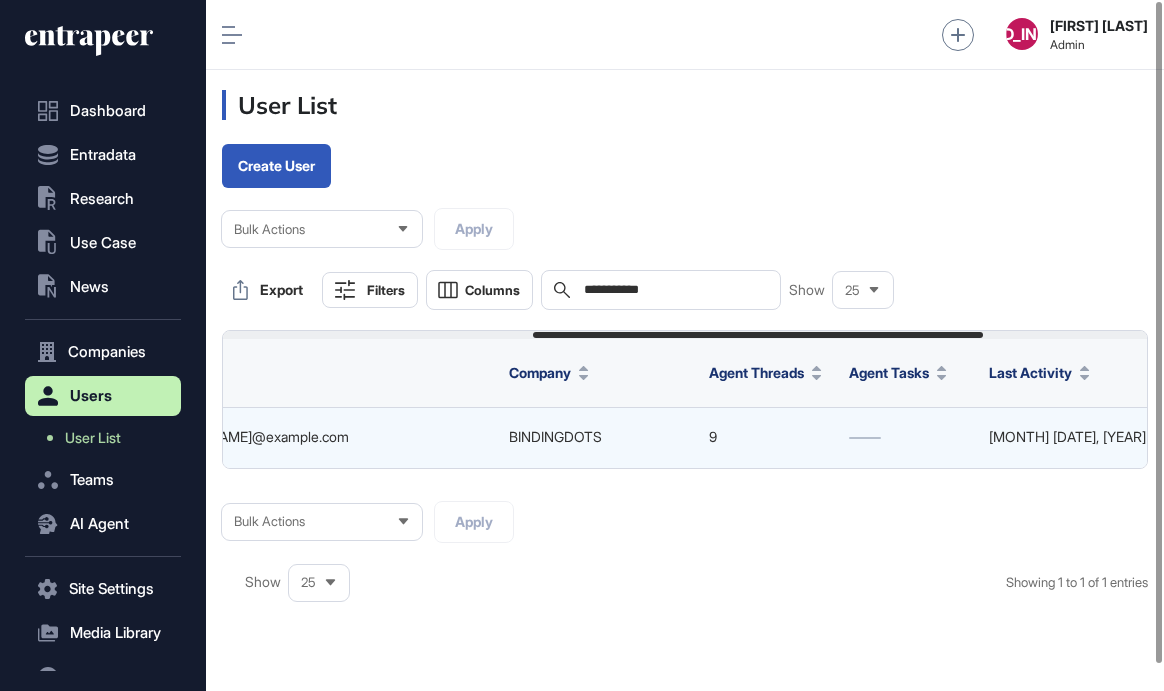 scroll, scrollTop: 0, scrollLeft: 973, axis: horizontal 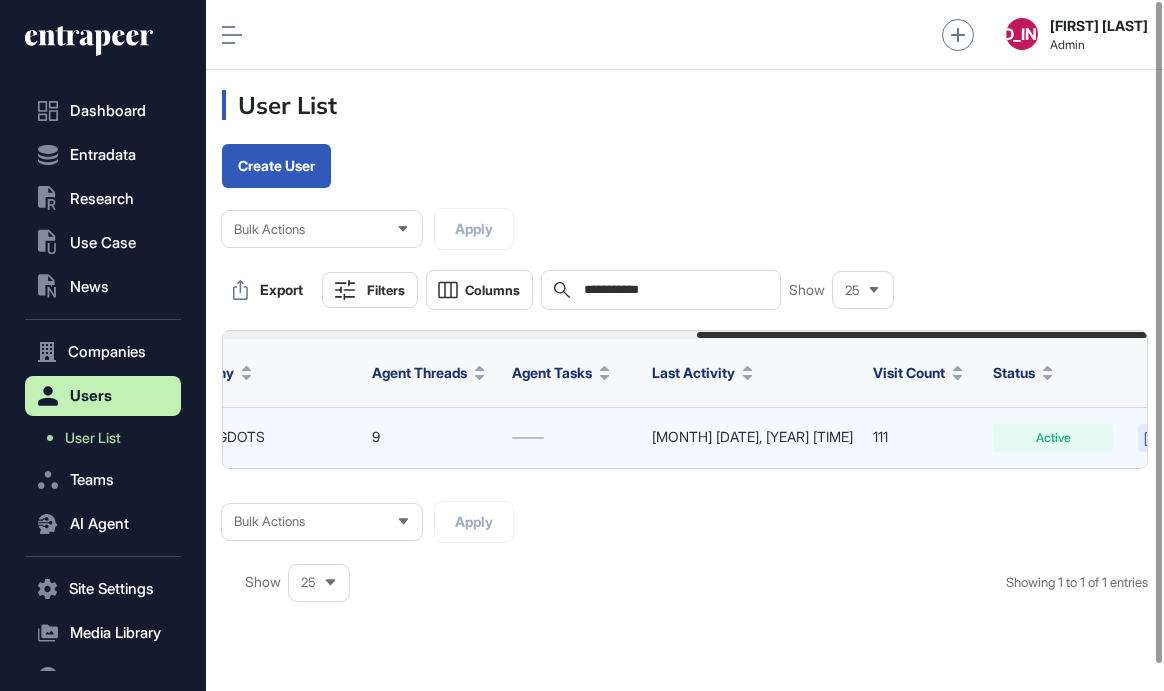 click 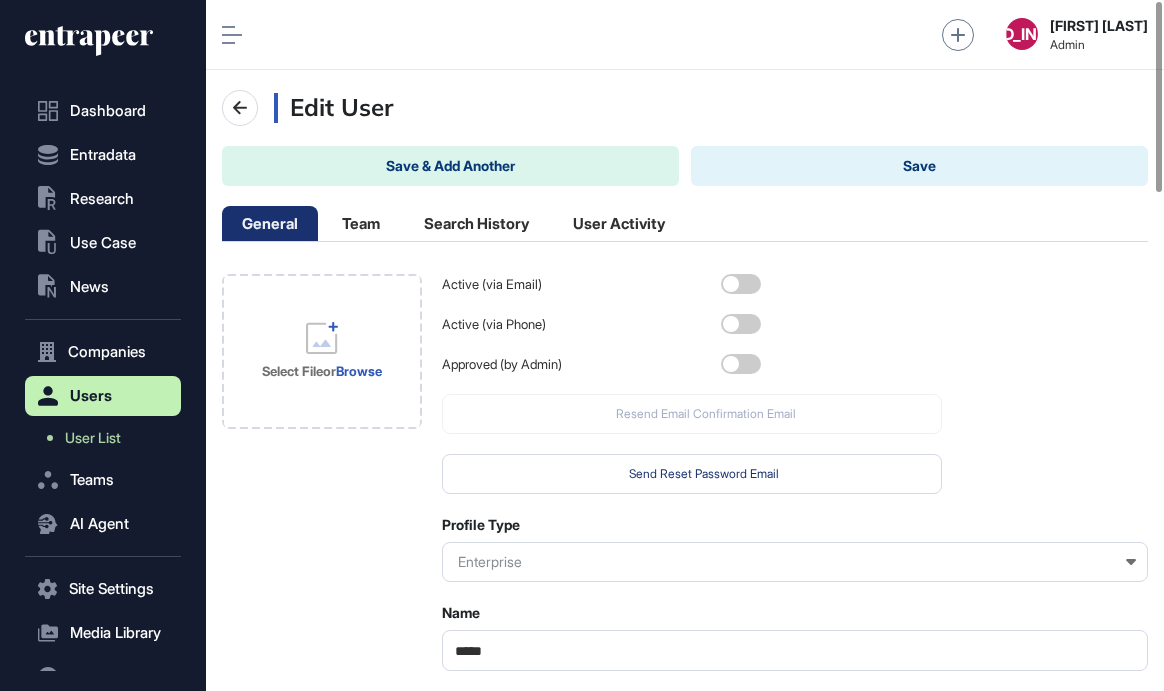scroll, scrollTop: 691, scrollLeft: 958, axis: both 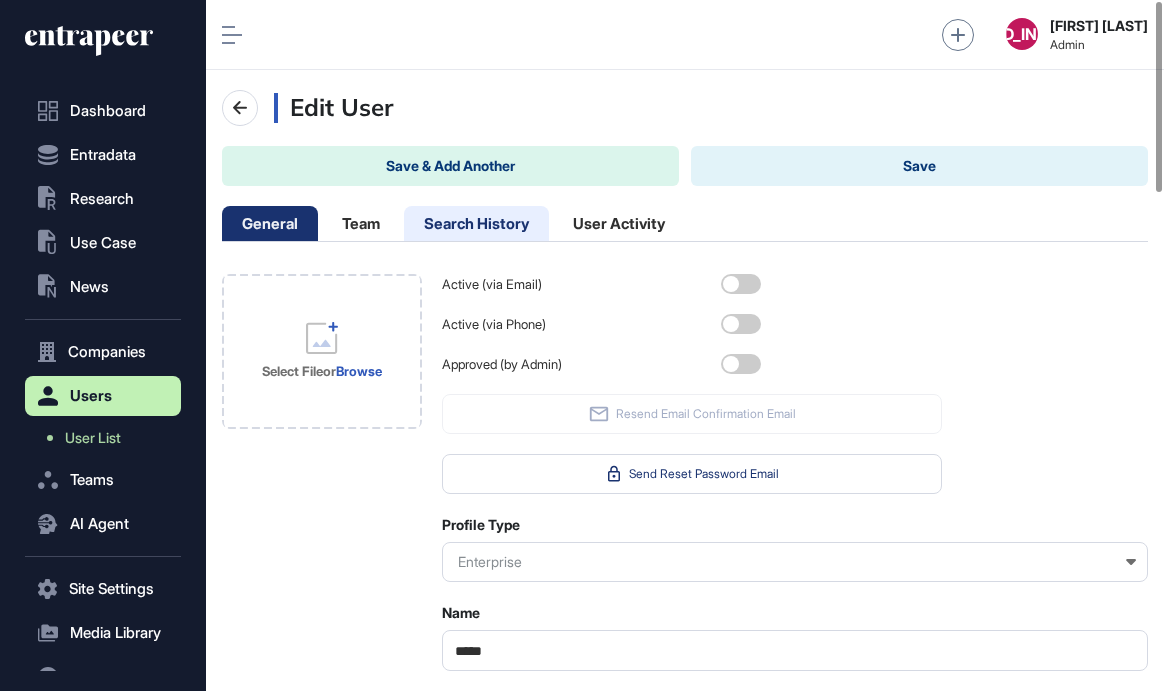 click on "Search History" 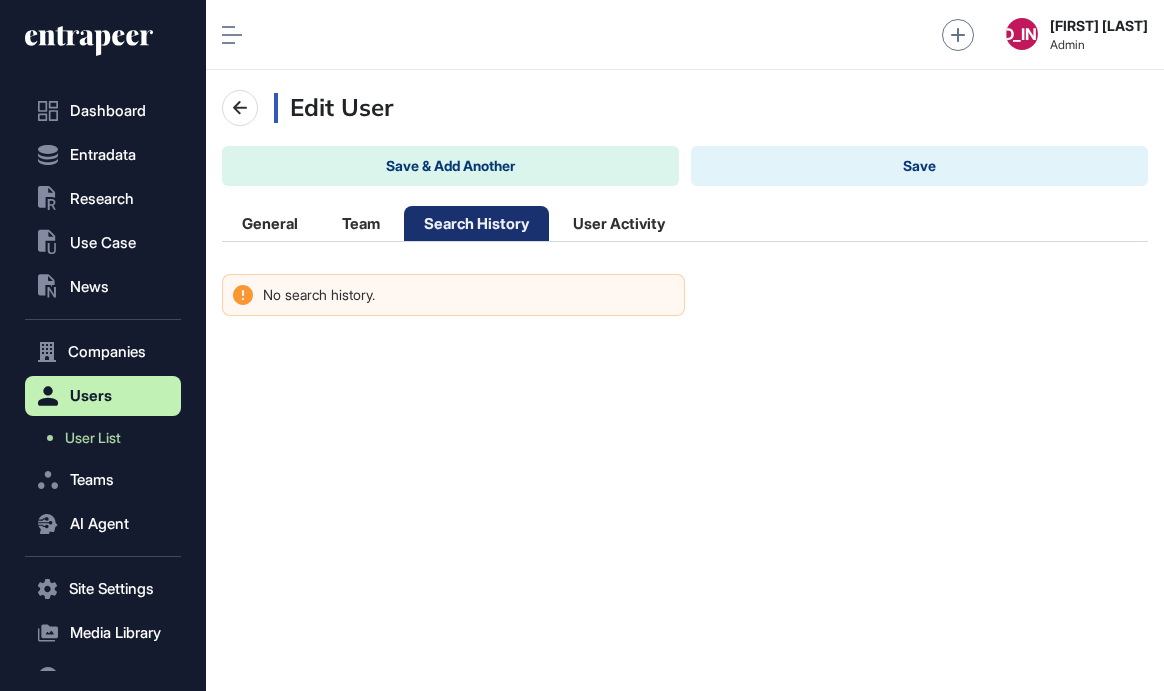 scroll, scrollTop: 681, scrollLeft: 958, axis: both 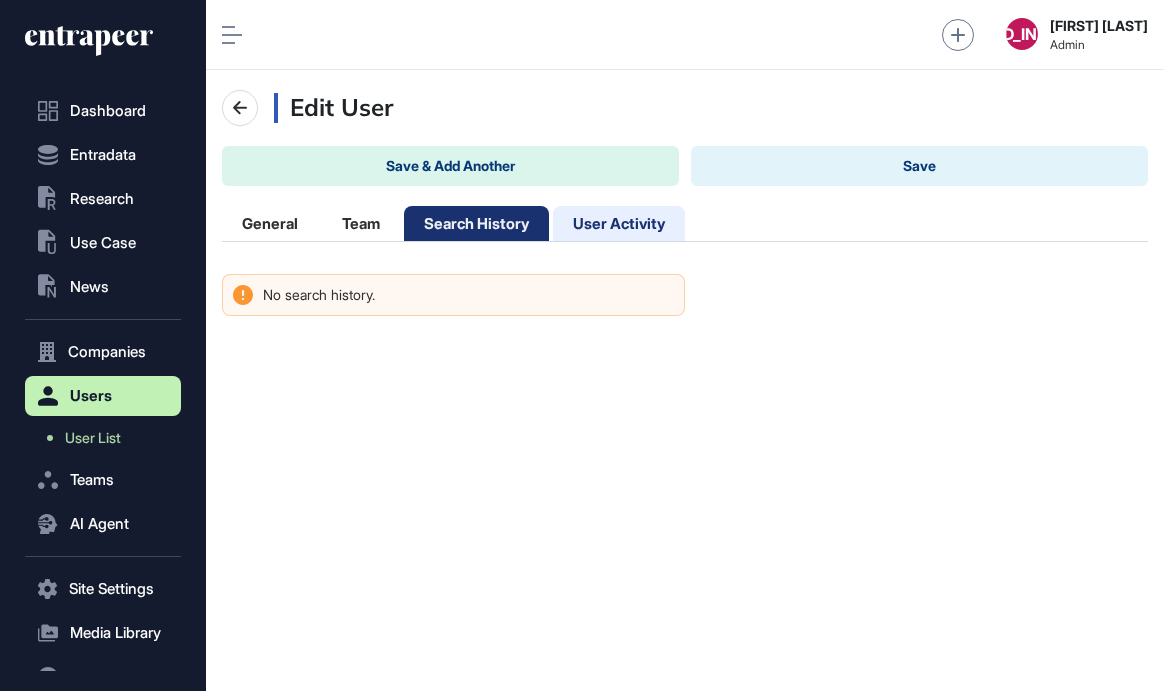 click on "User Activity" 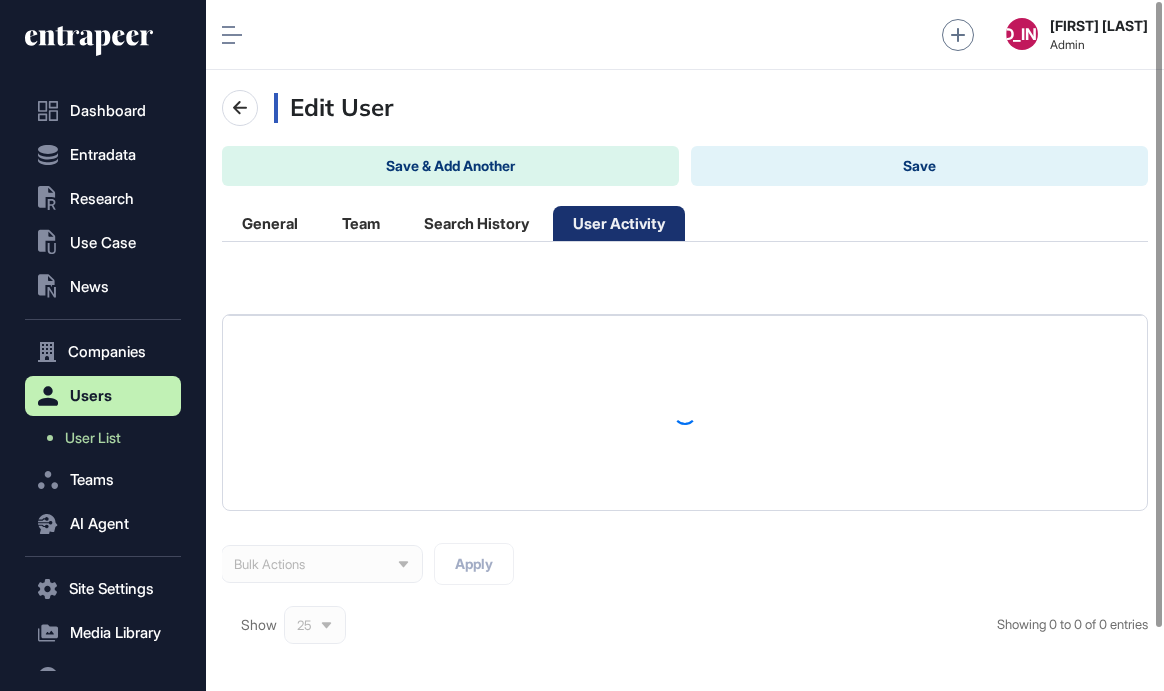 scroll, scrollTop: 691, scrollLeft: 958, axis: both 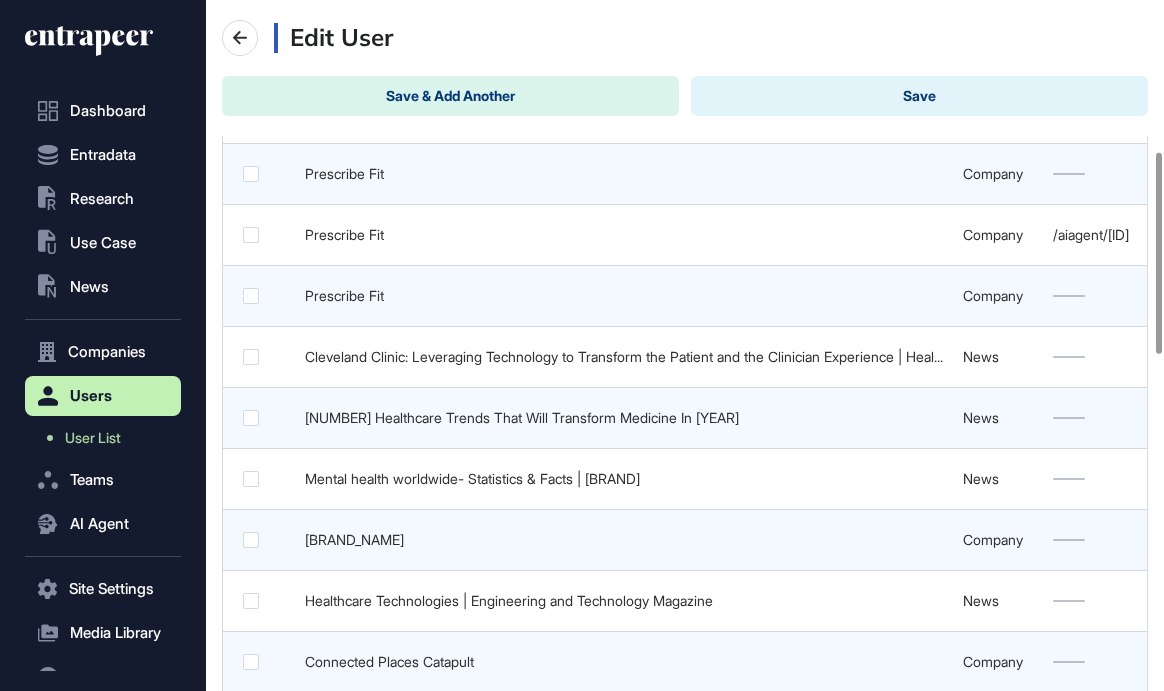 click on "Edit User" at bounding box center (711, 38) 